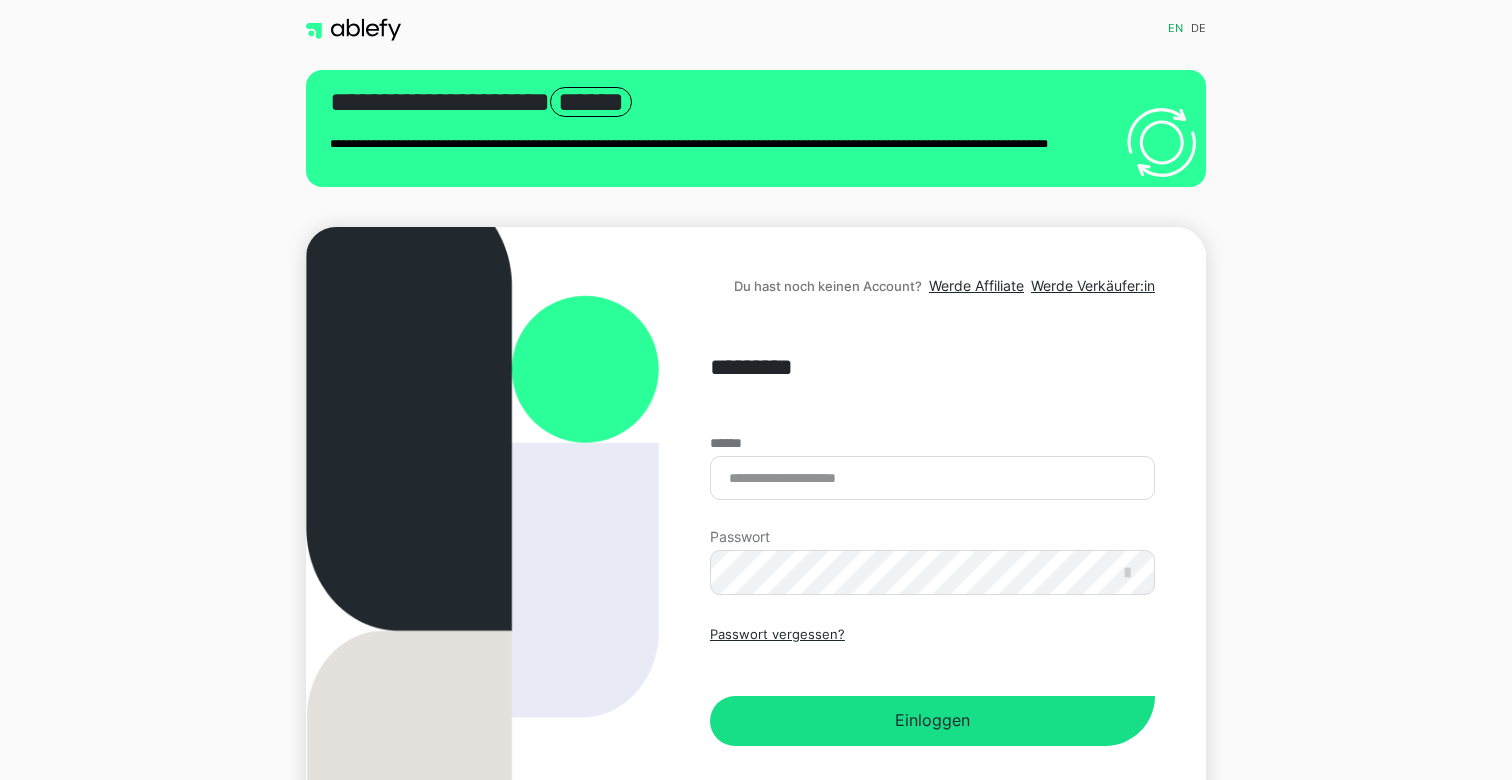 scroll, scrollTop: 0, scrollLeft: 0, axis: both 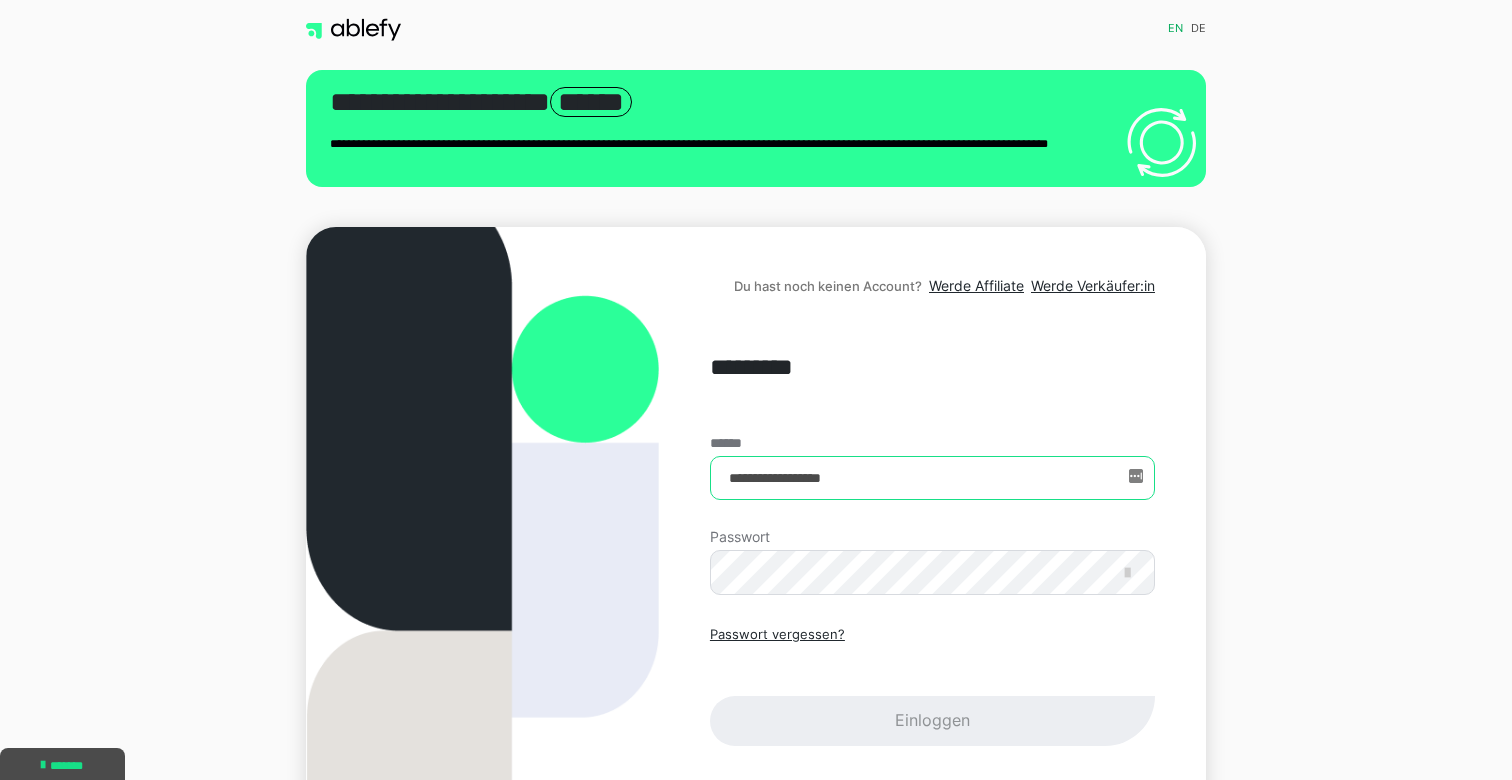 type on "**********" 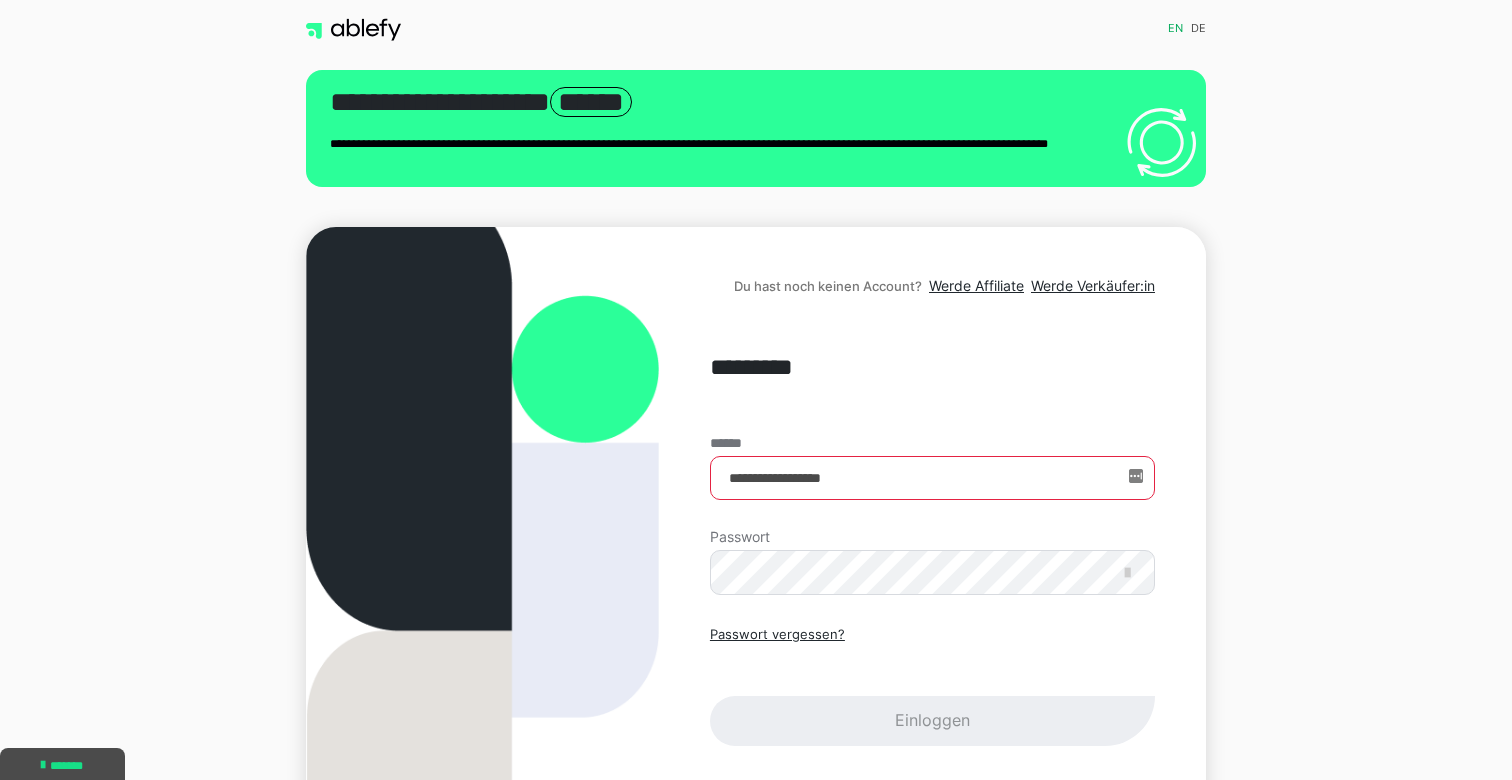 click on "**********" at bounding box center (932, 591) 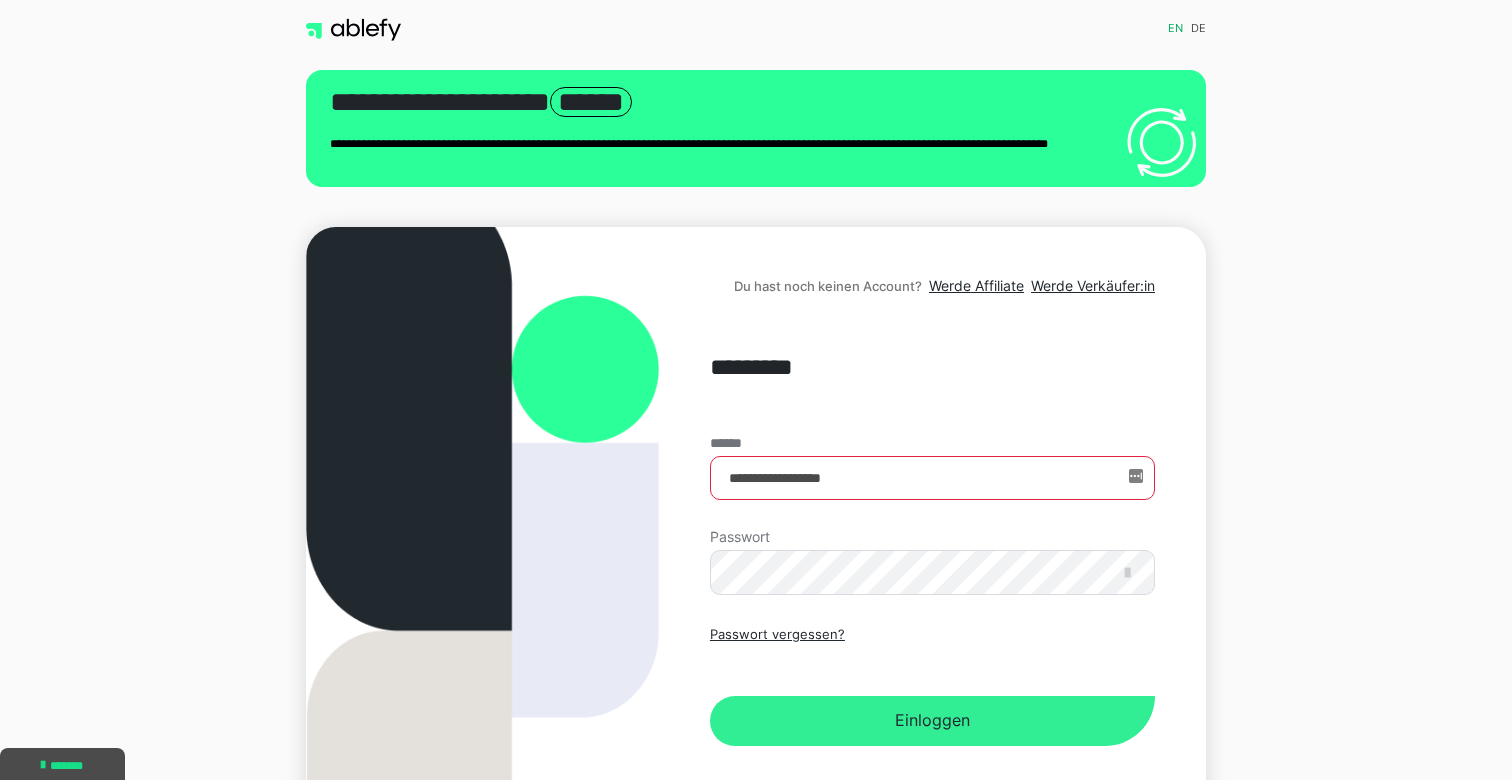 click on "Einloggen" at bounding box center [932, 721] 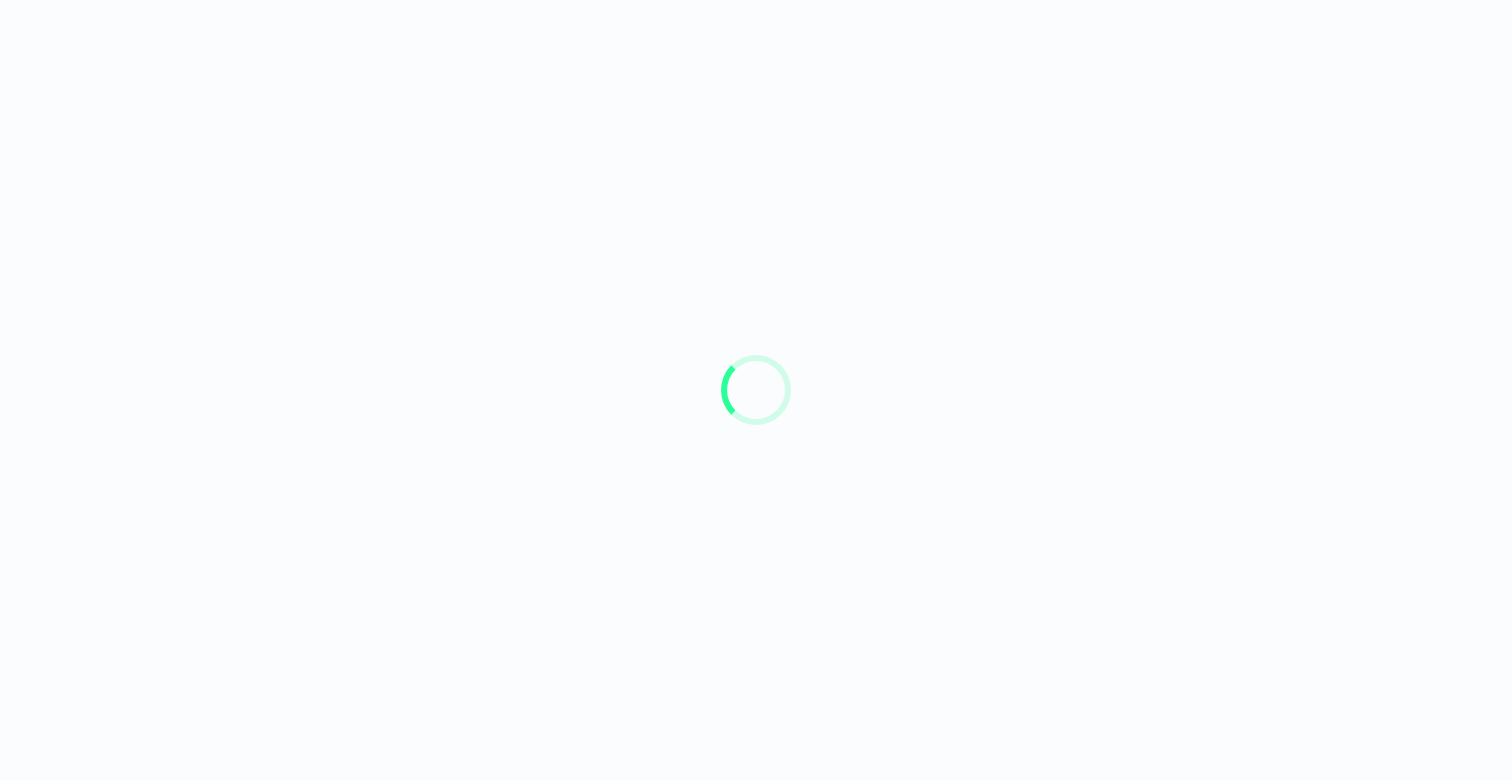 scroll, scrollTop: 0, scrollLeft: 0, axis: both 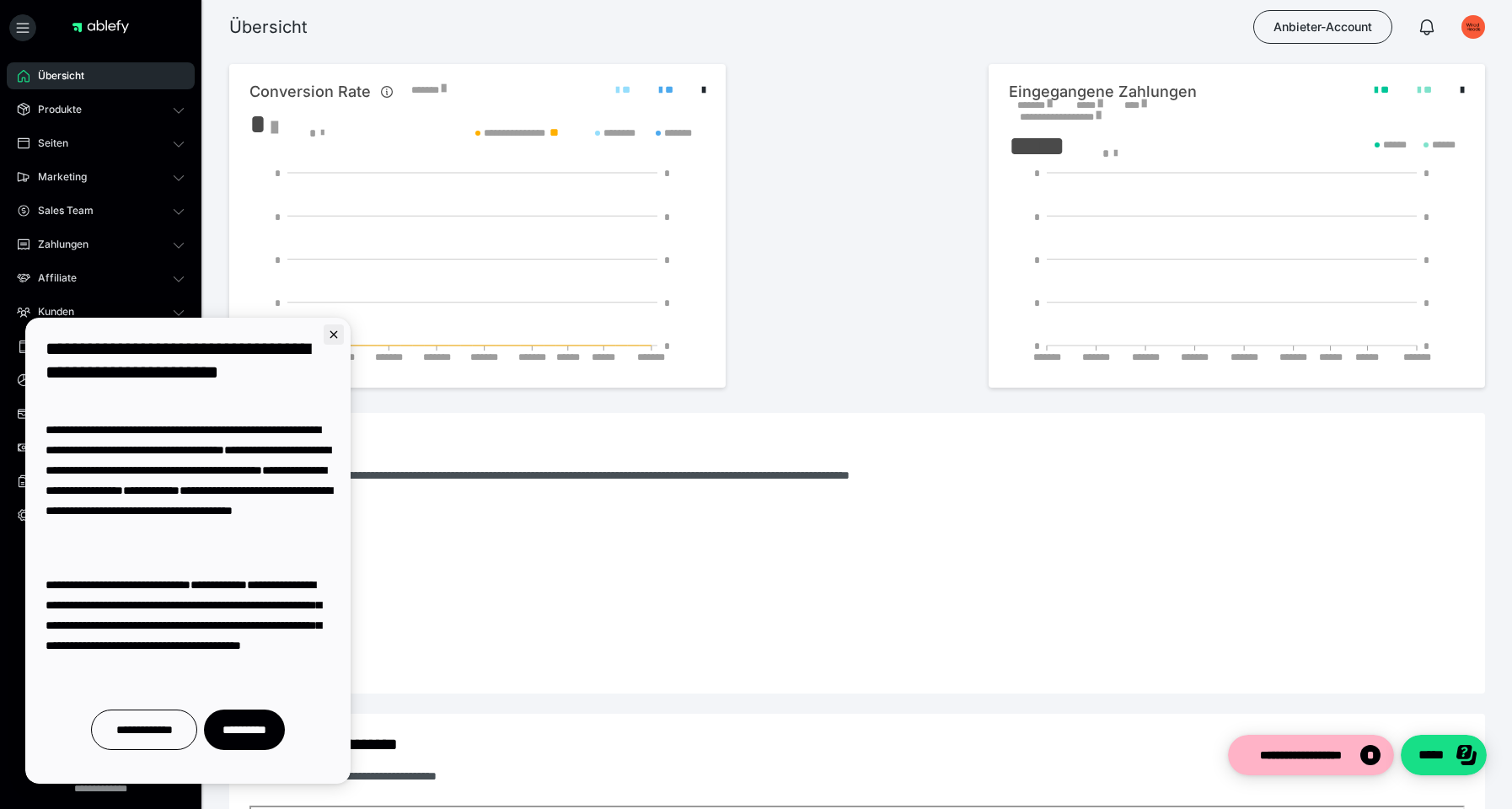 click 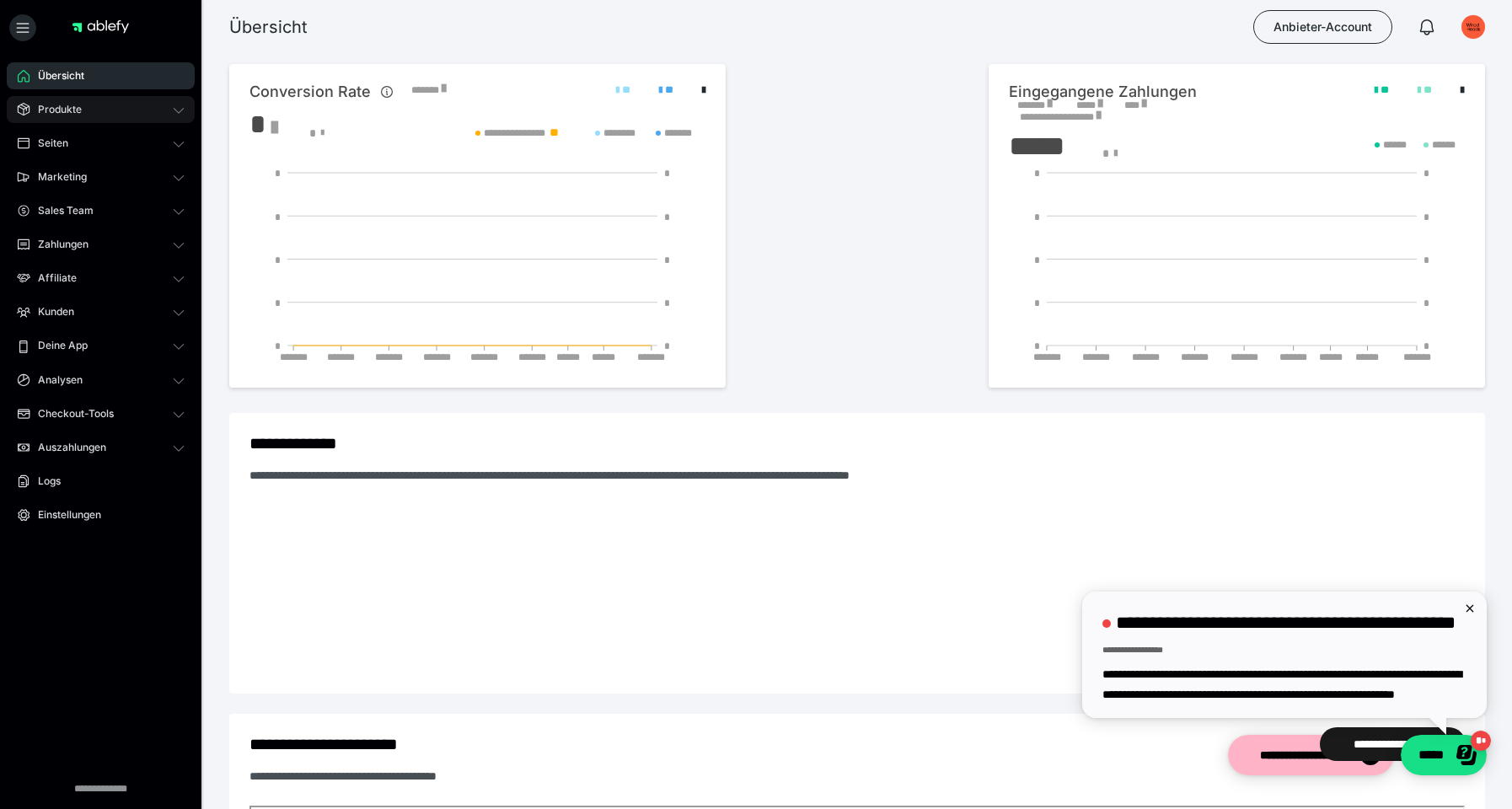 scroll, scrollTop: 0, scrollLeft: 0, axis: both 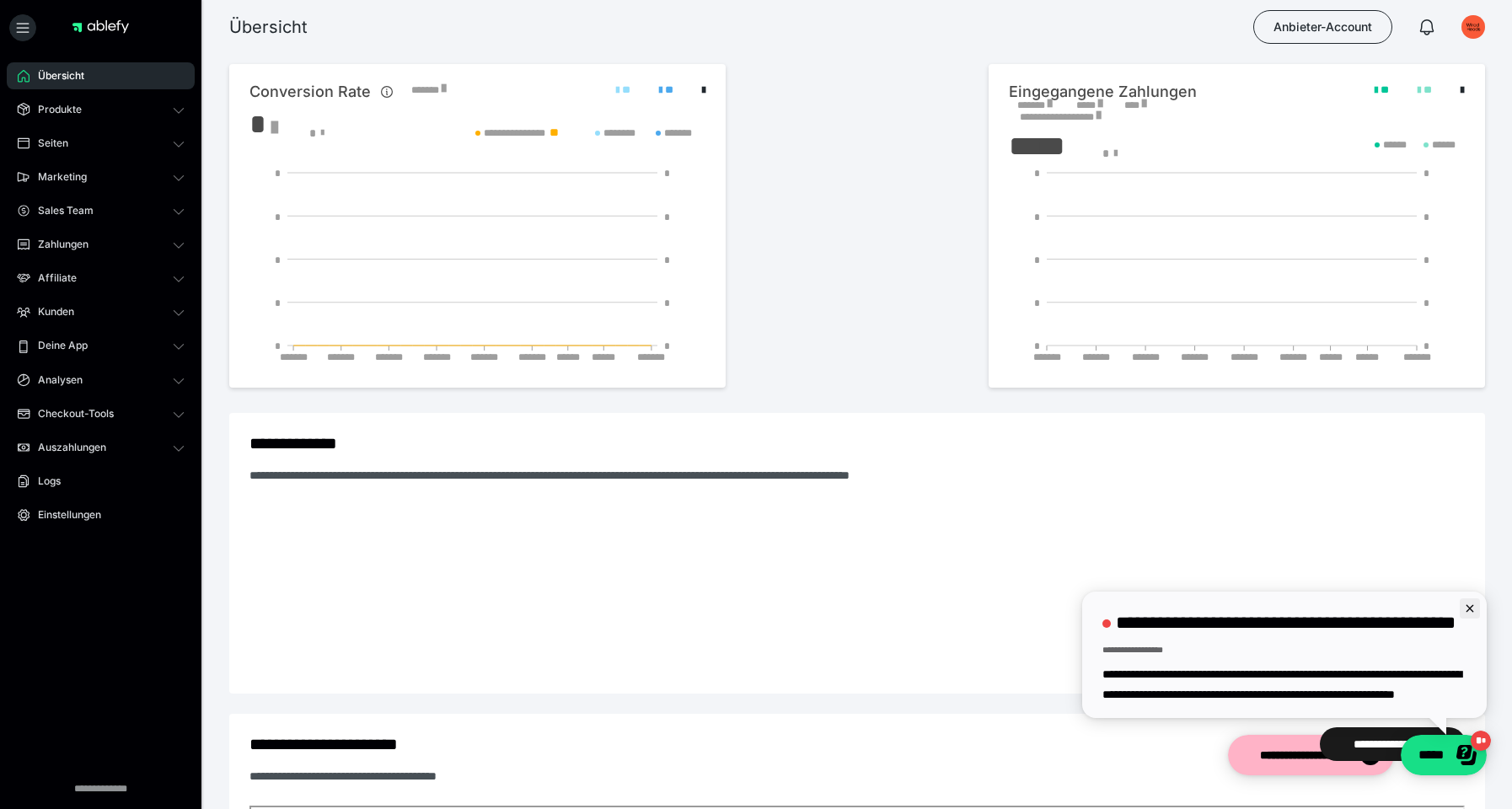 click 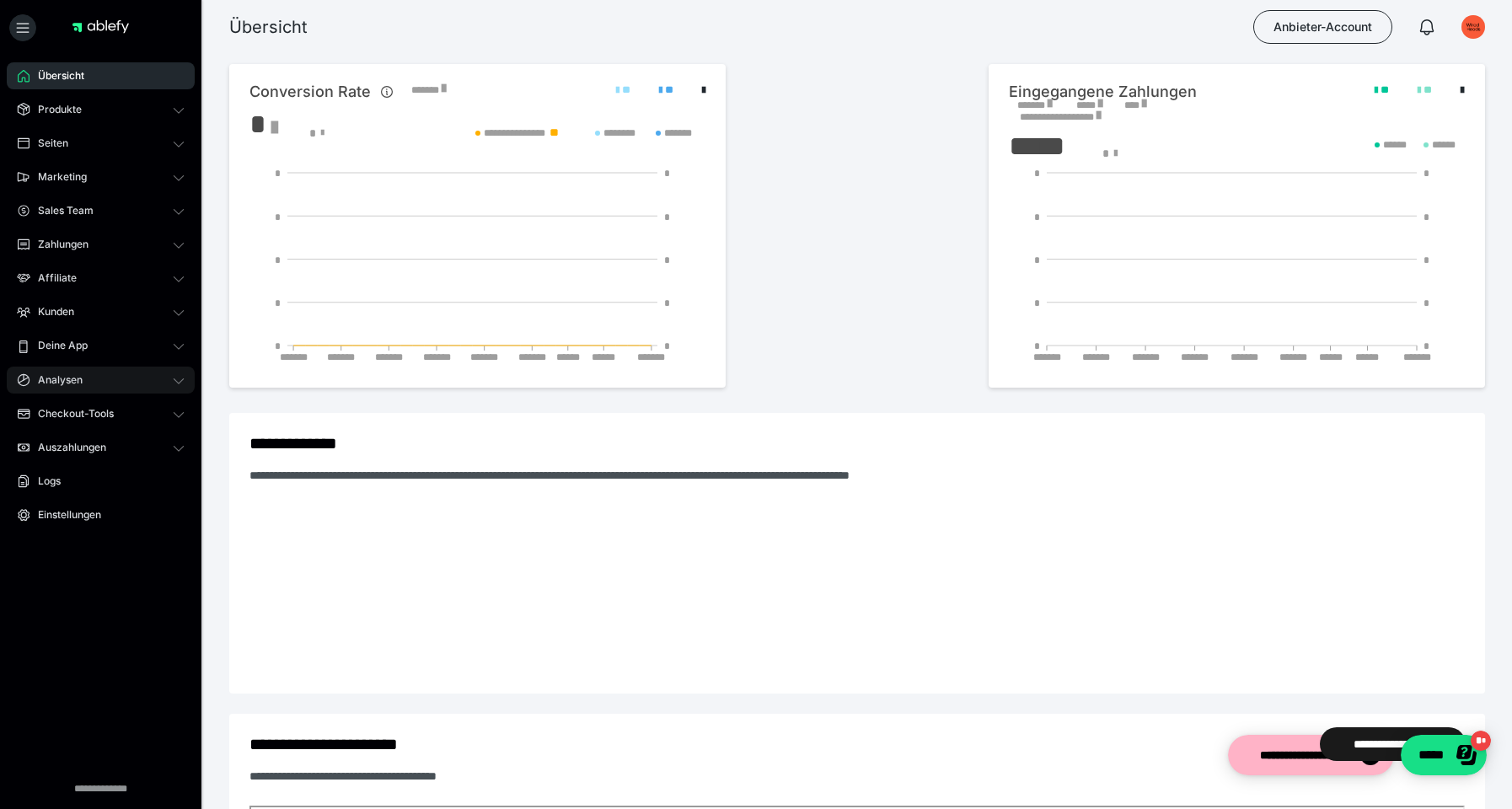 click on "Analysen" at bounding box center [100, 380] 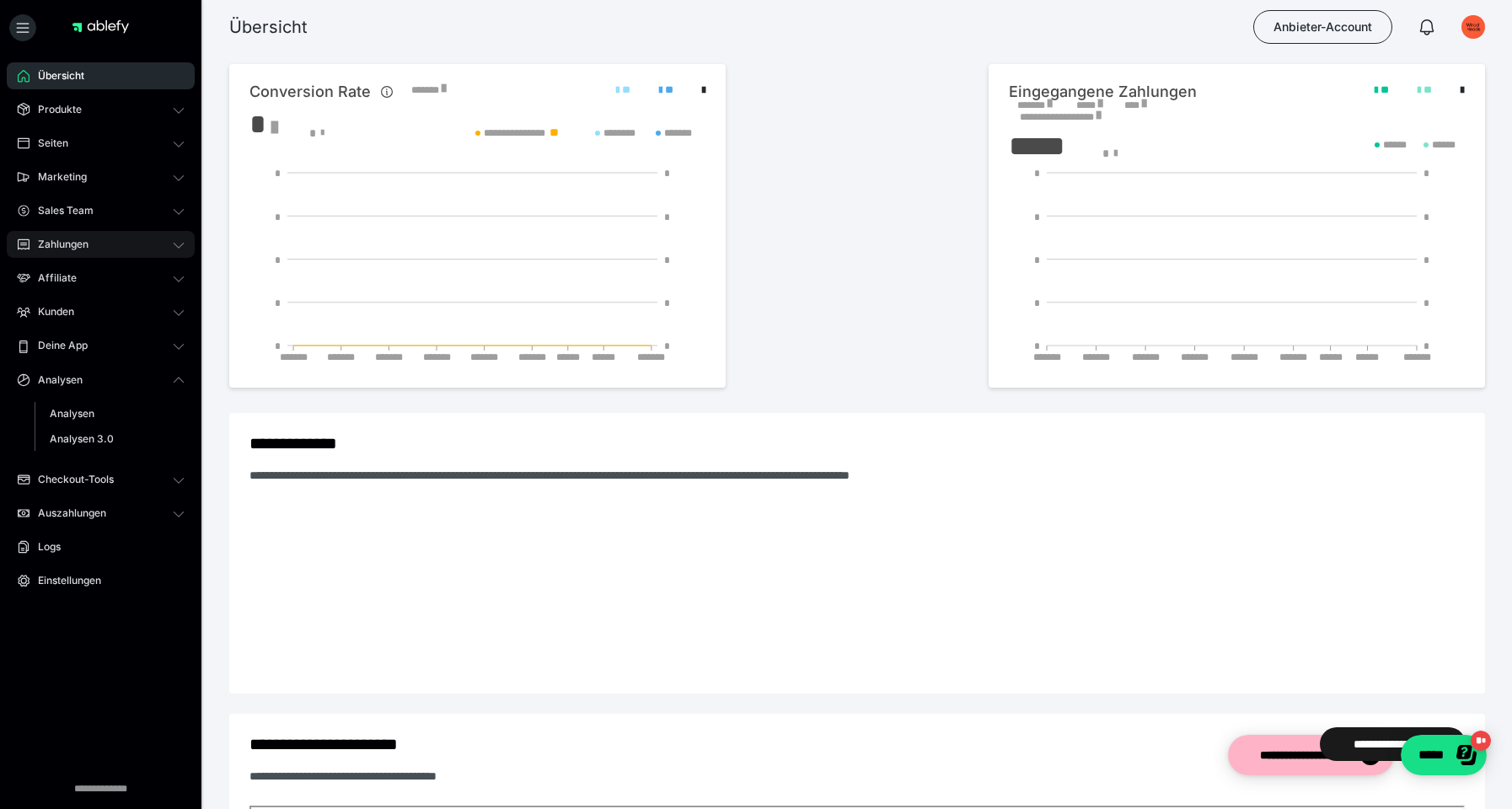 click on "Zahlungen" at bounding box center (100, 244) 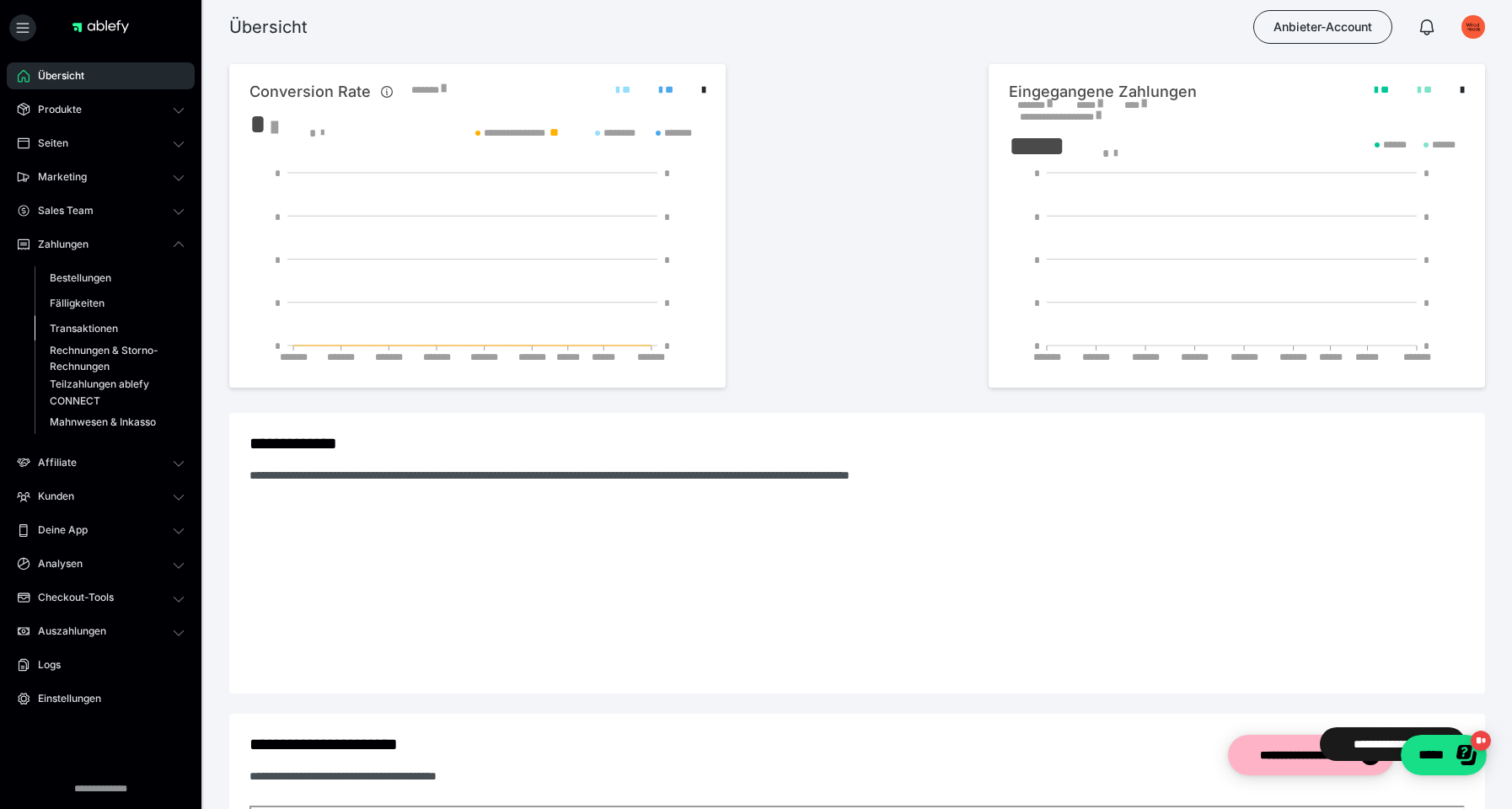 click on "Transaktionen" at bounding box center [83, 328] 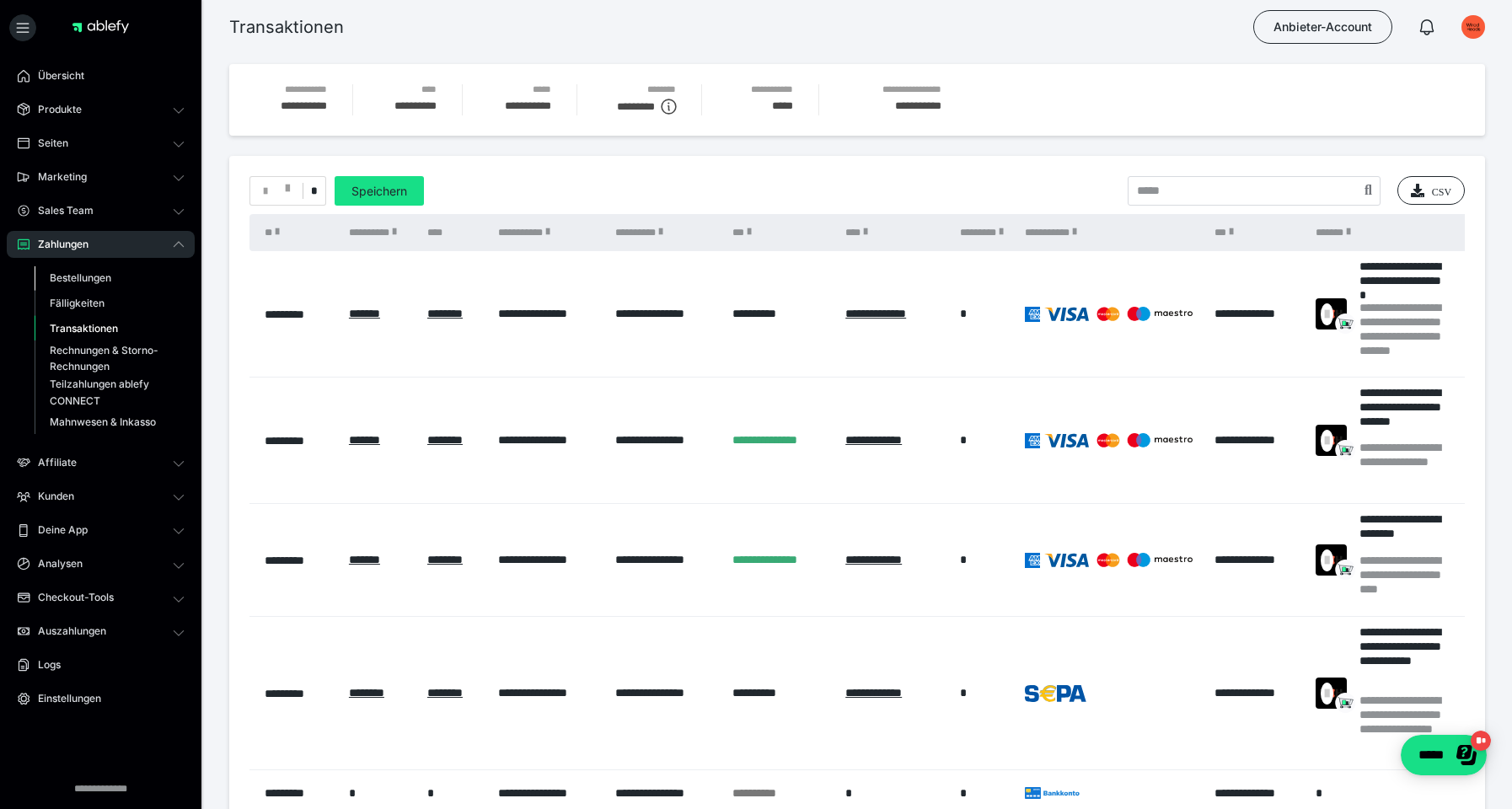 click on "Bestellungen" at bounding box center [80, 277] 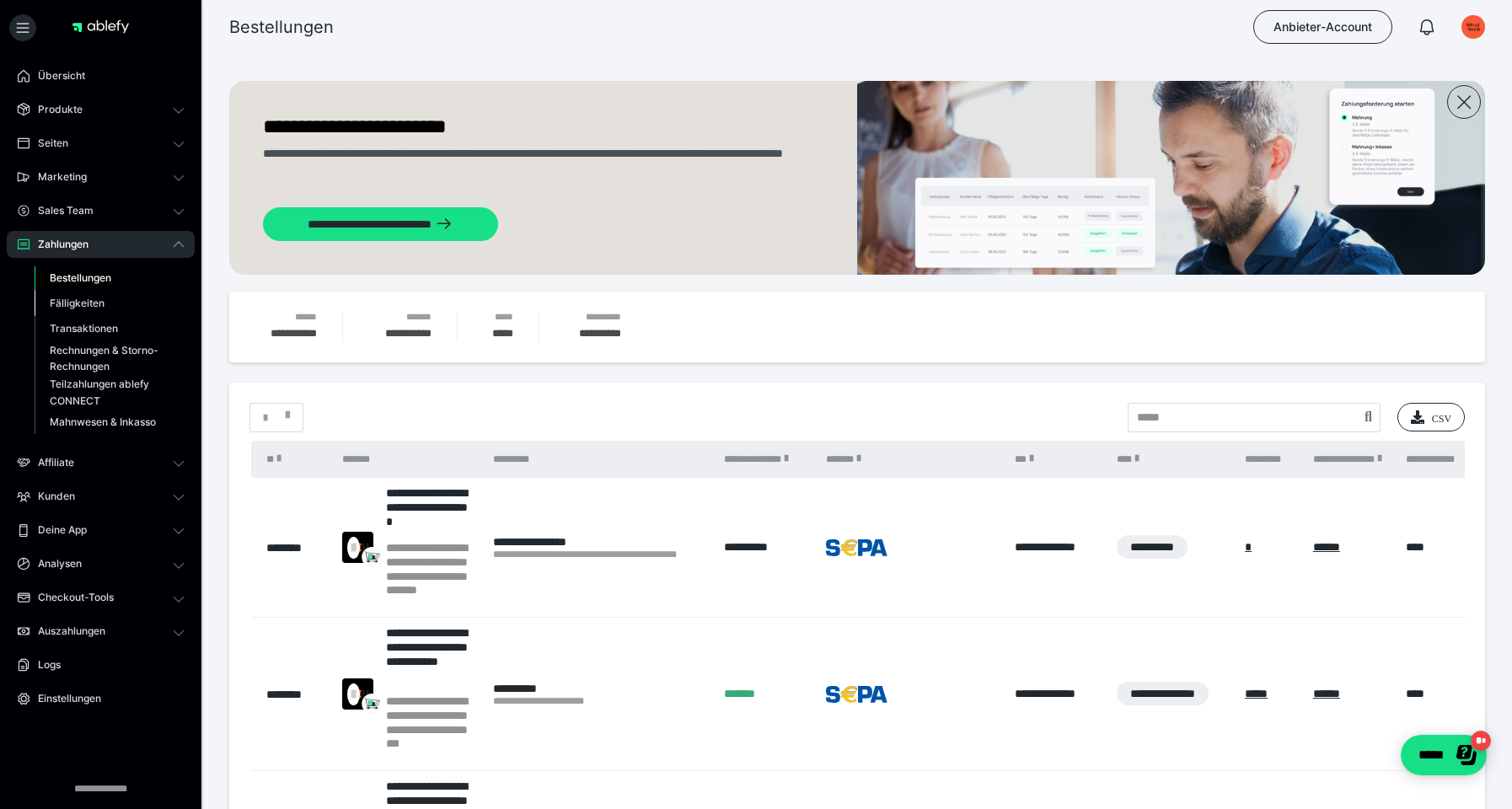 click on "Fälligkeiten" at bounding box center [77, 303] 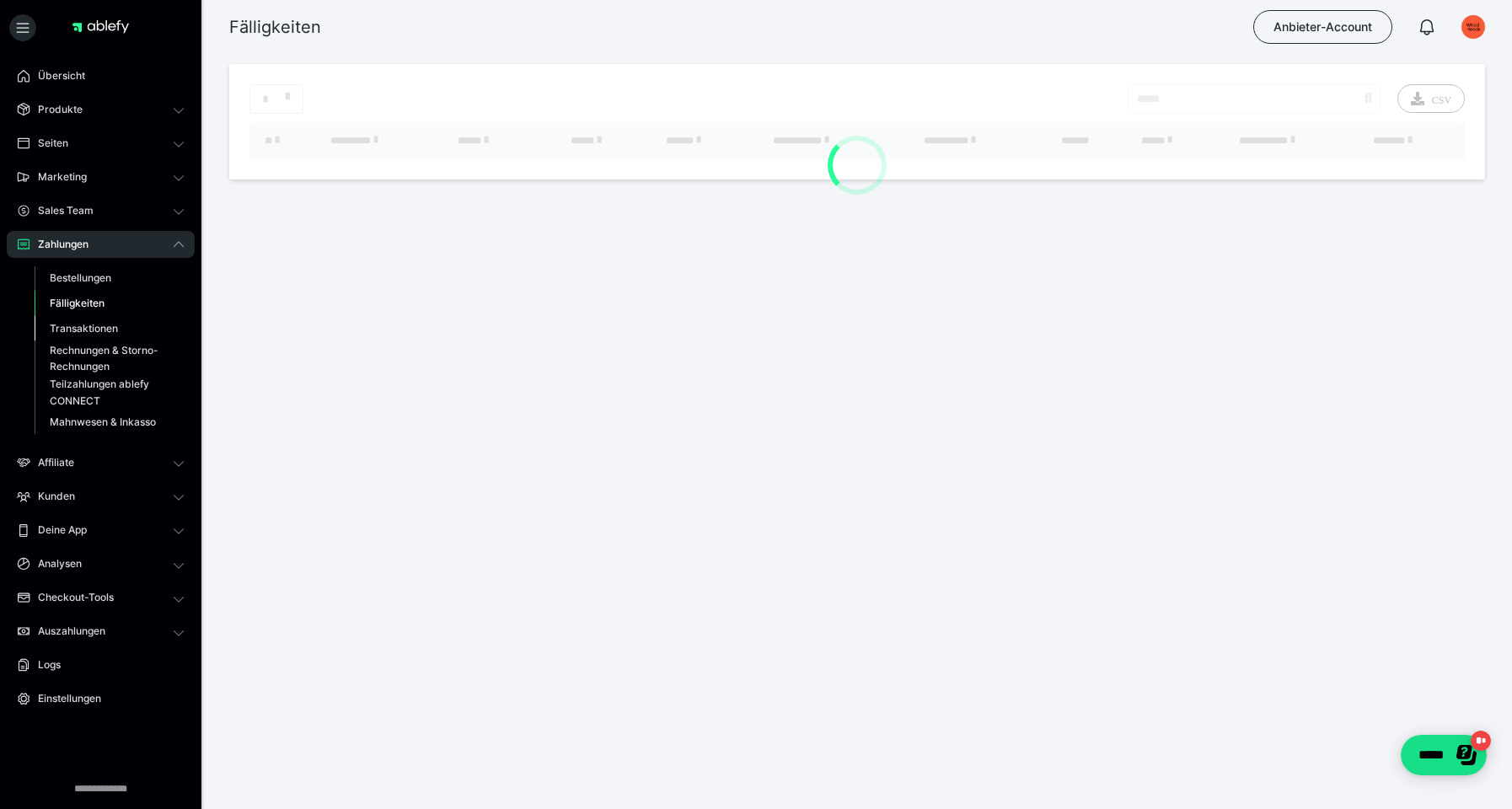 click on "Transaktionen" at bounding box center (83, 328) 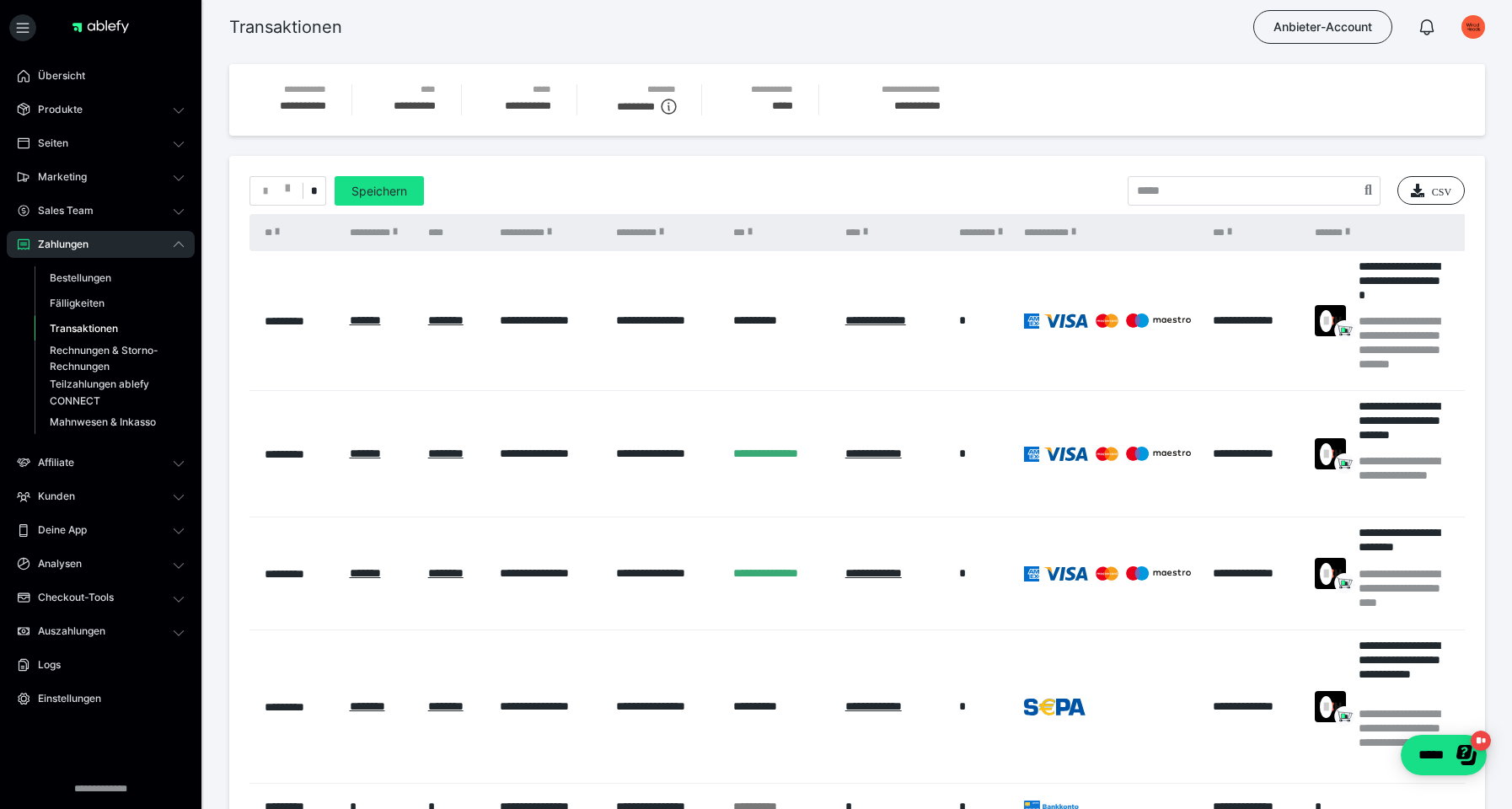 scroll, scrollTop: 0, scrollLeft: 0, axis: both 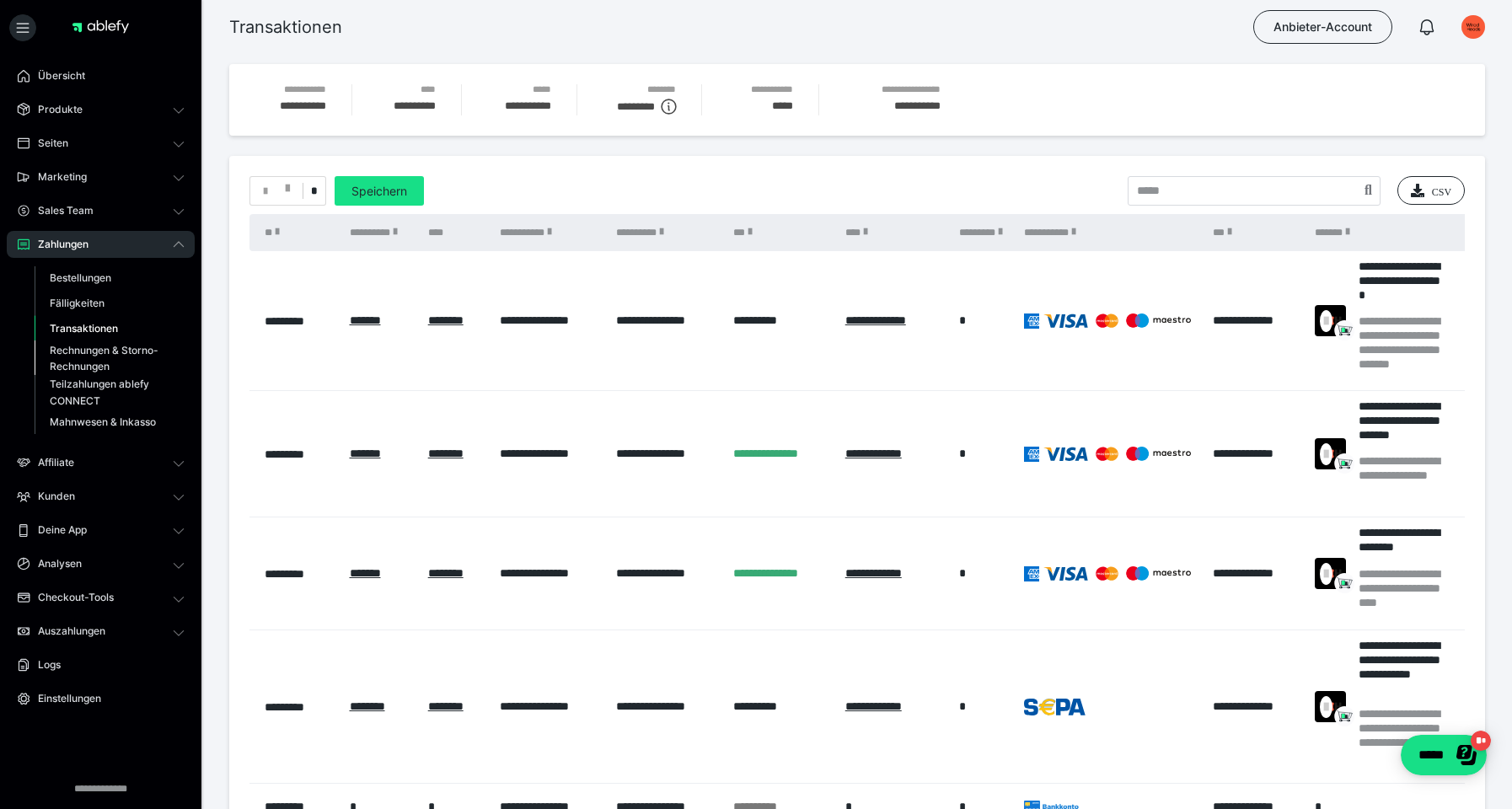 click on "Rechnungen & Storno-Rechnungen" at bounding box center (106, 358) 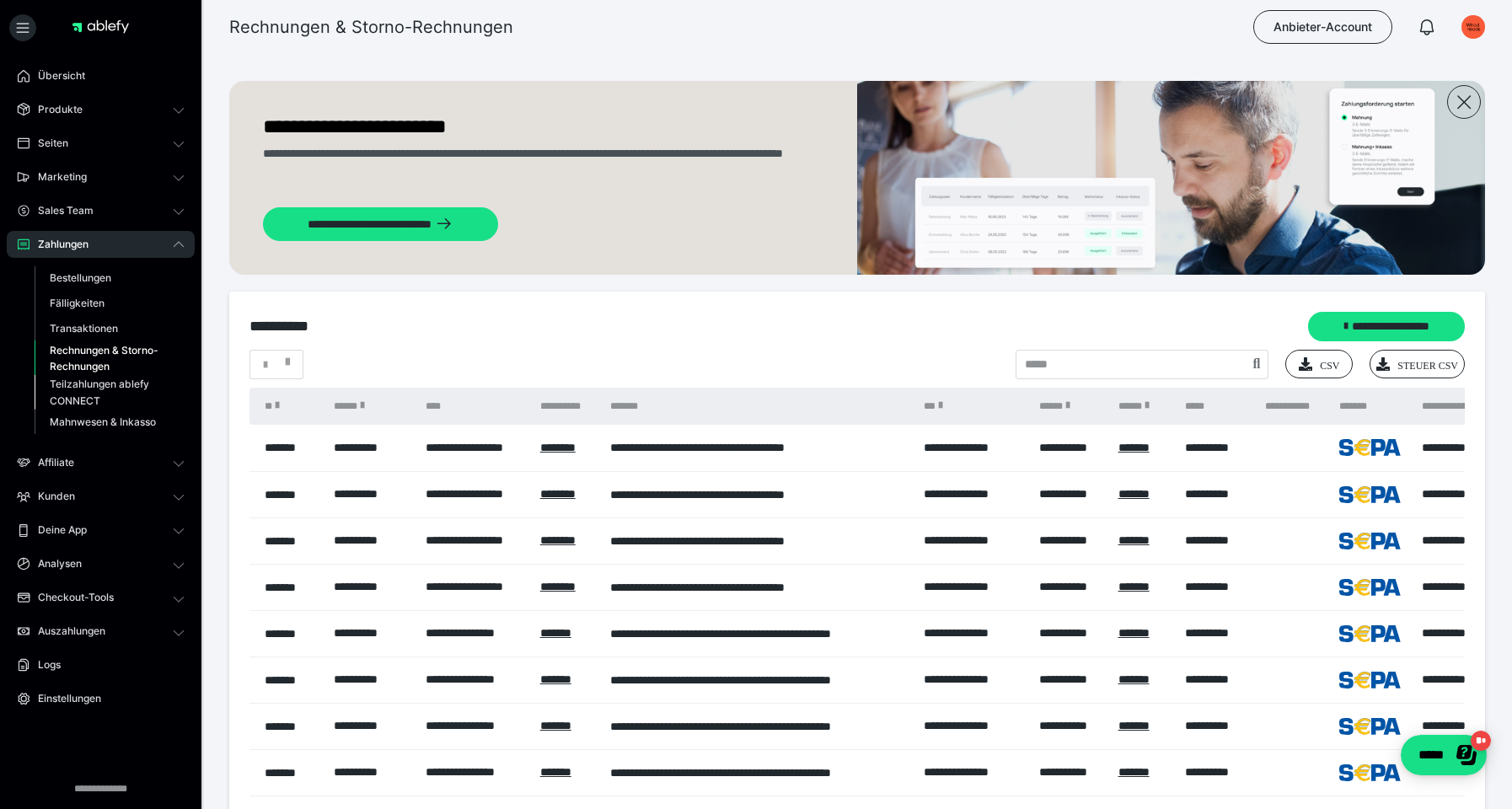 click on "Teilzahlungen ablefy CONNECT" at bounding box center [106, 392] 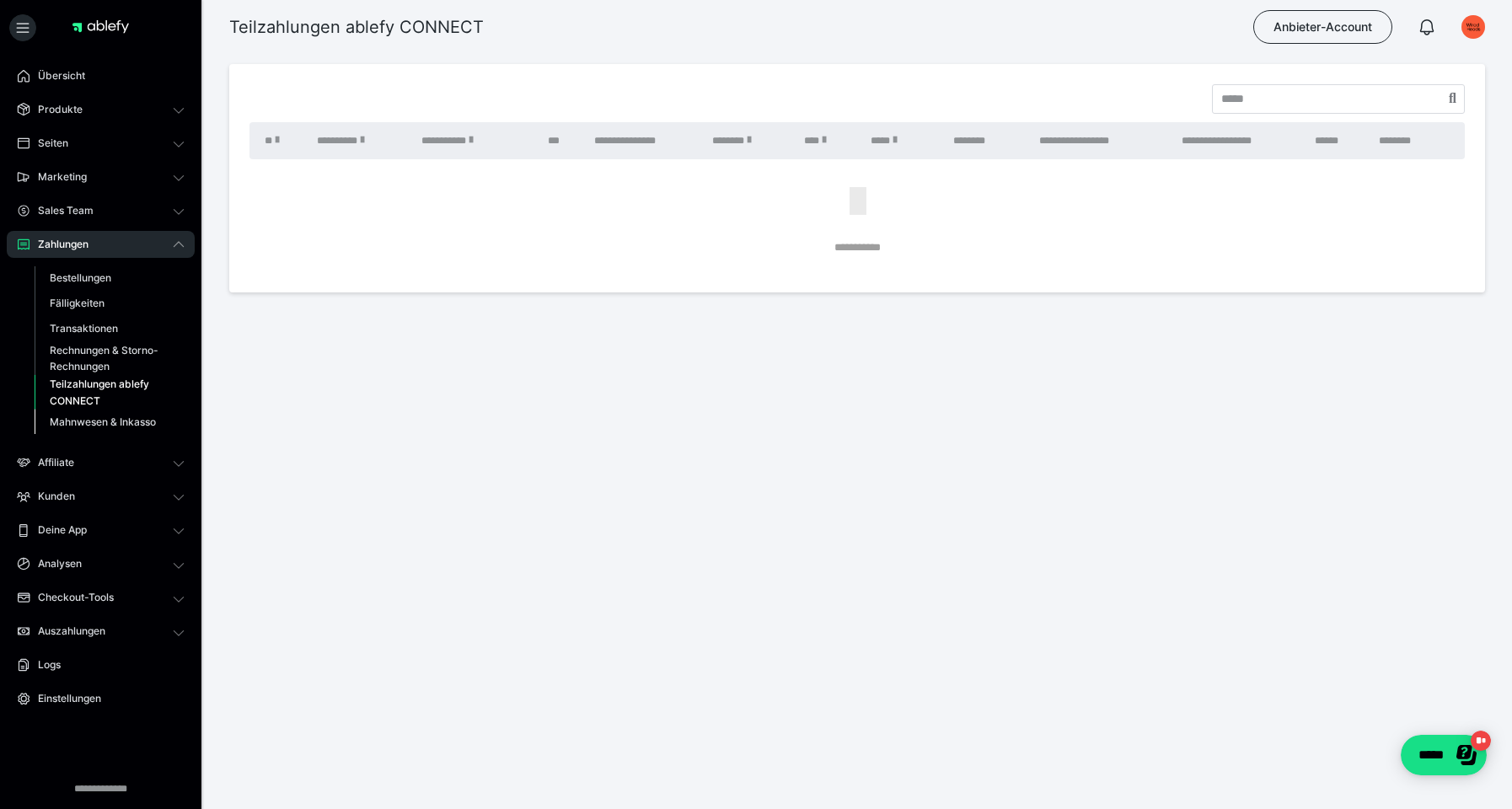 click on "Mahnwesen & Inkasso" at bounding box center [103, 421] 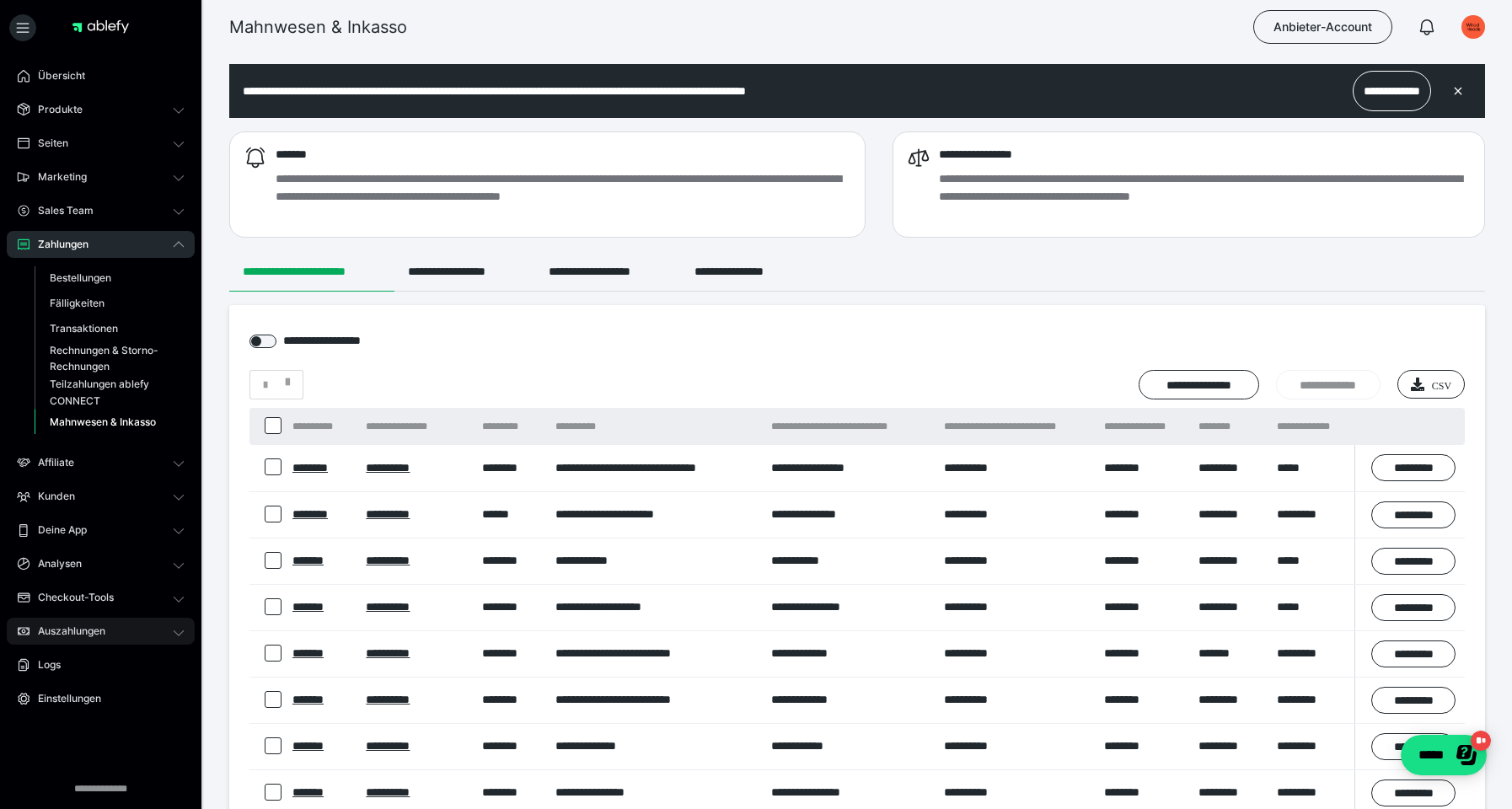 scroll, scrollTop: 0, scrollLeft: 0, axis: both 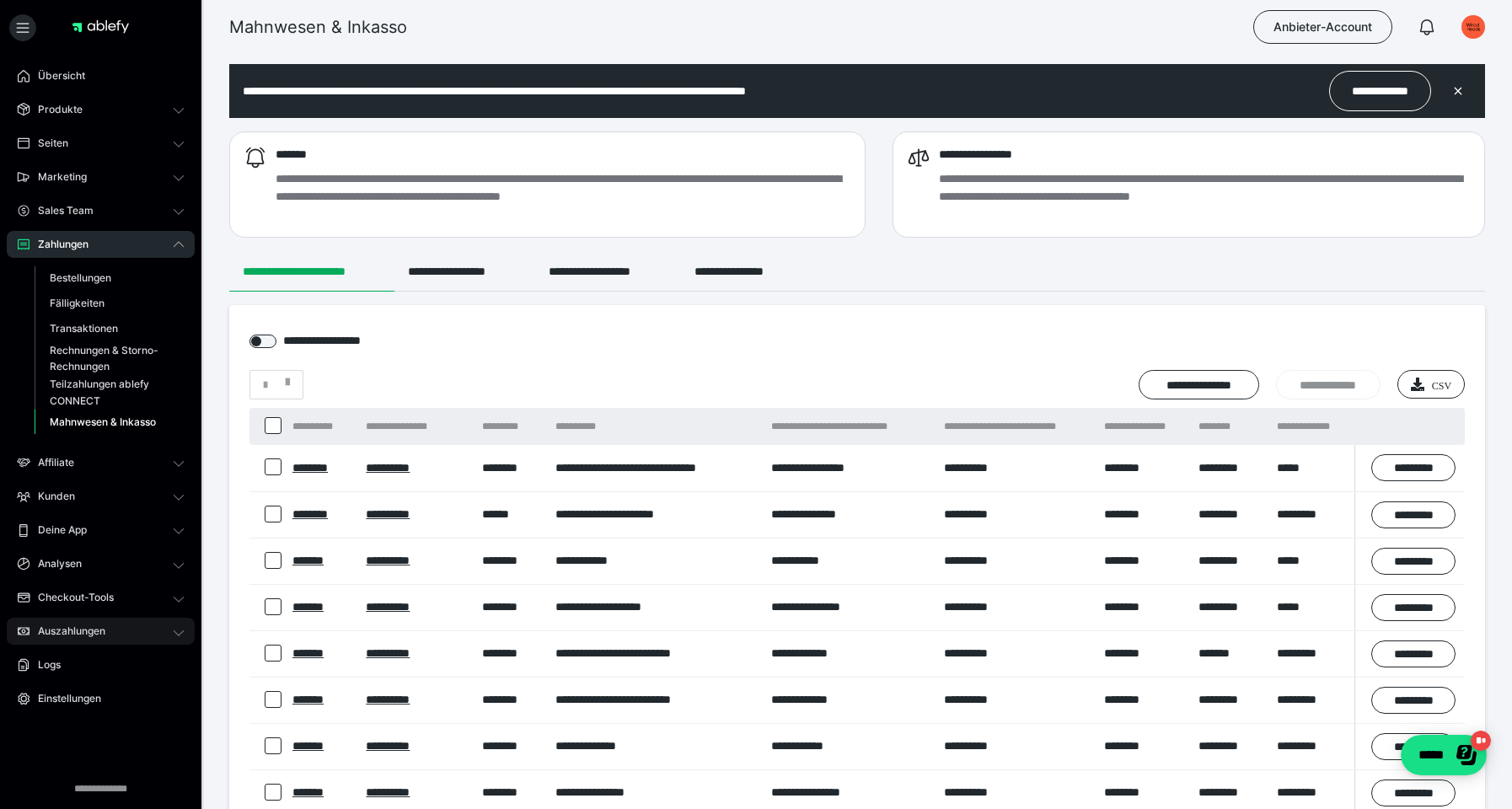 click on "Auszahlungen" at bounding box center (66, 631) 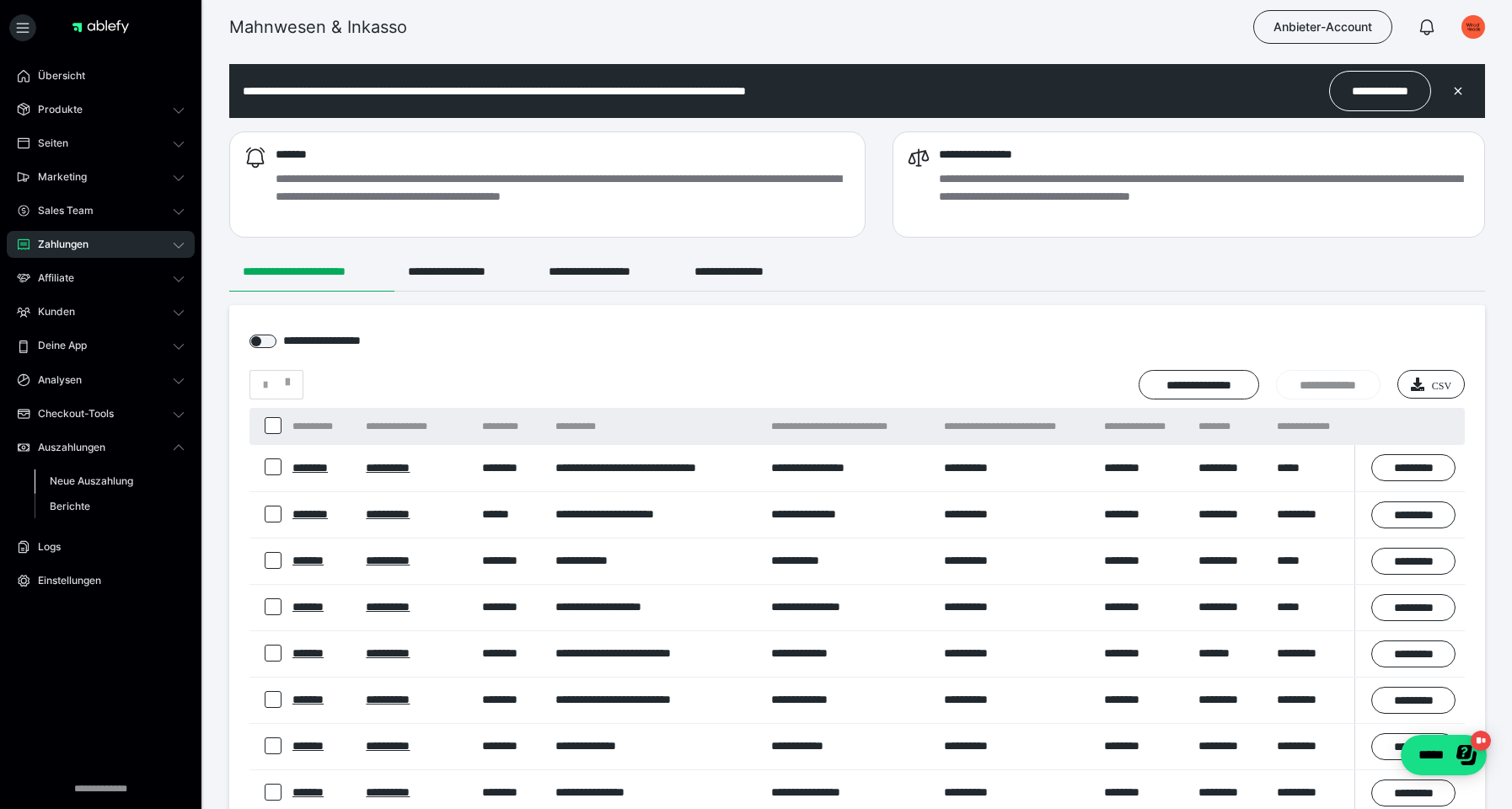 click on "Neue Auszahlung" at bounding box center [91, 480] 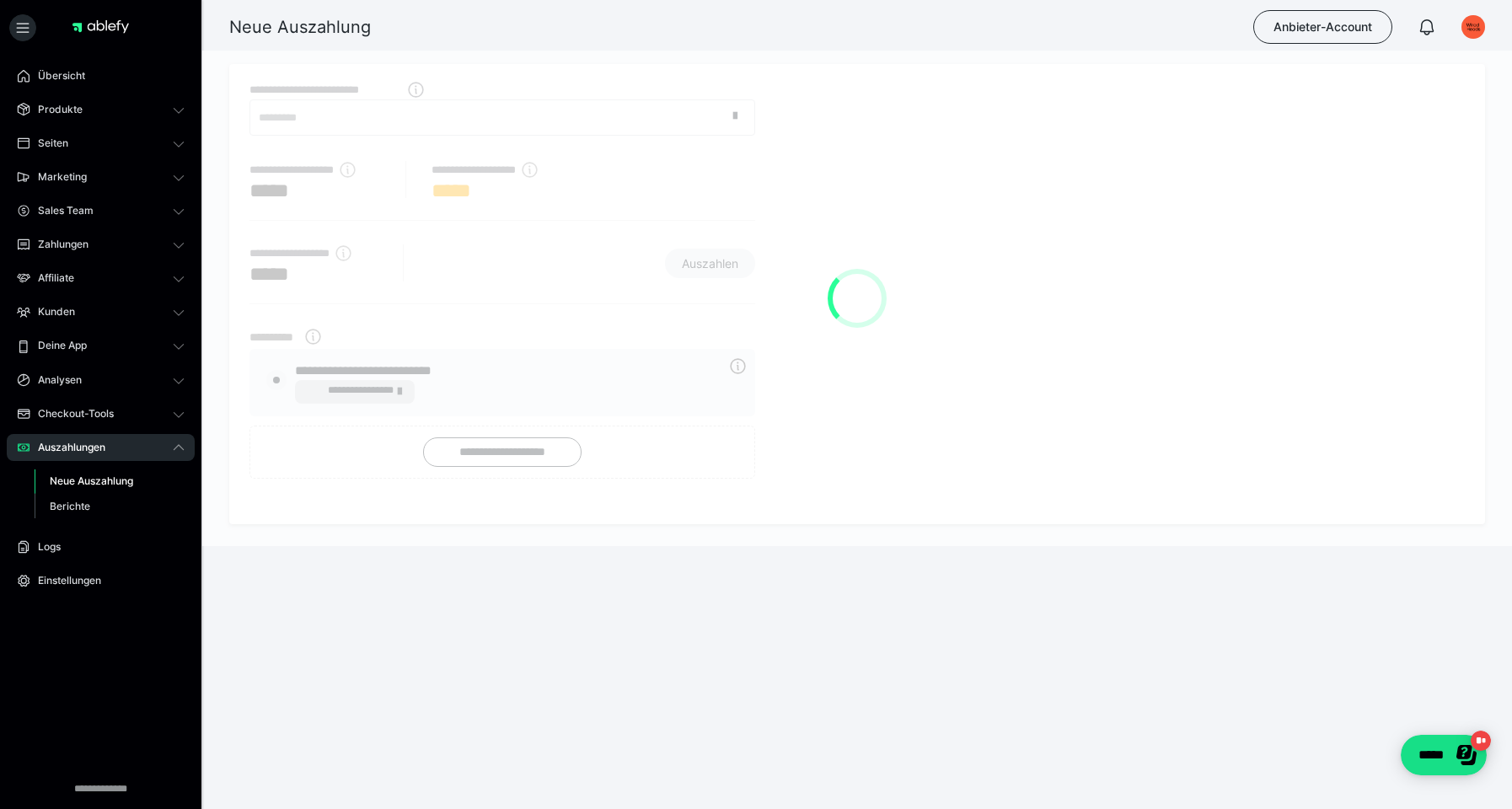 radio on "****" 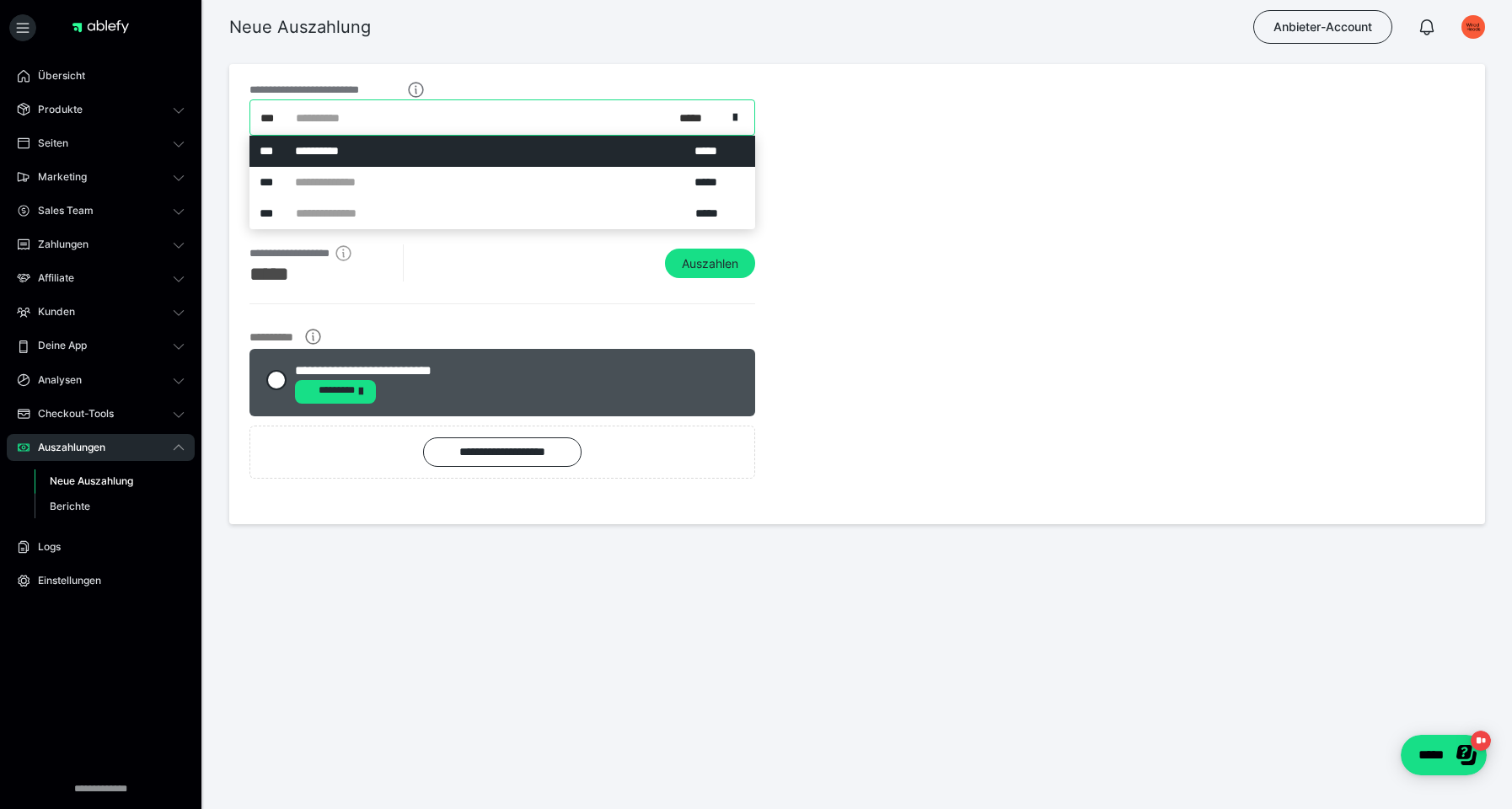 click on "**********" at bounding box center [488, 117] 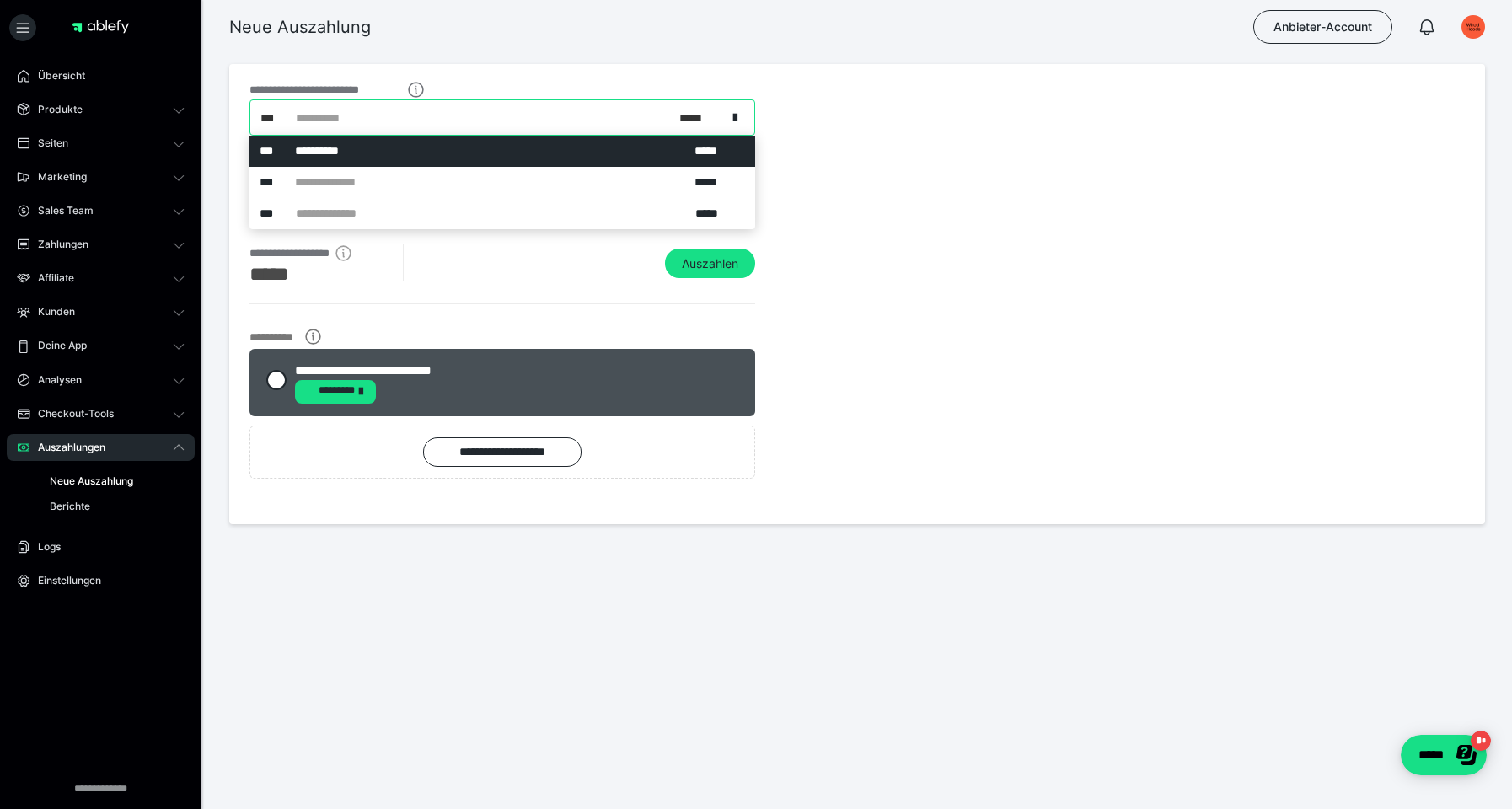 click on "**********" at bounding box center [488, 117] 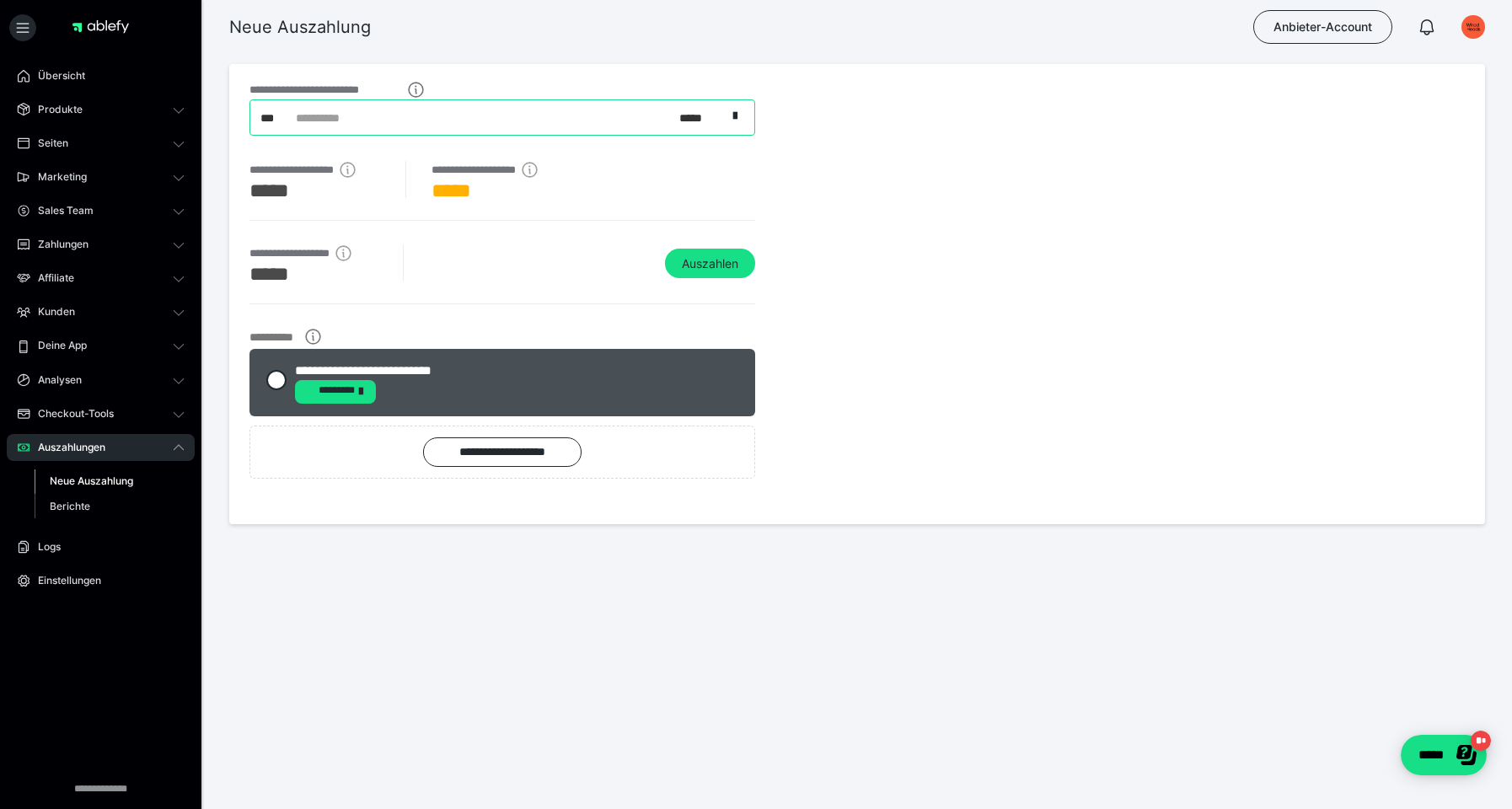 click on "**********" at bounding box center (488, 117) 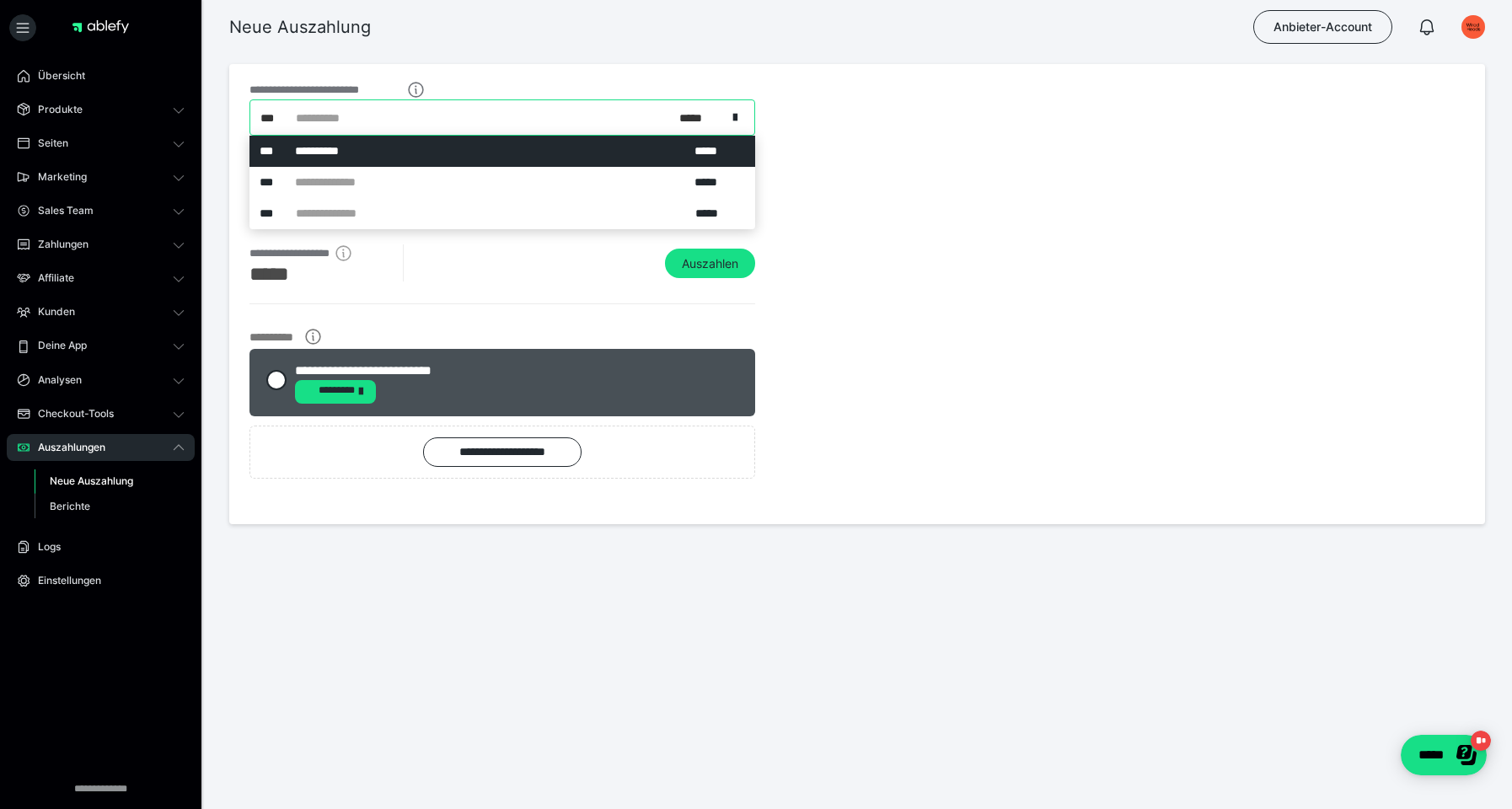 click on "**********" at bounding box center [488, 117] 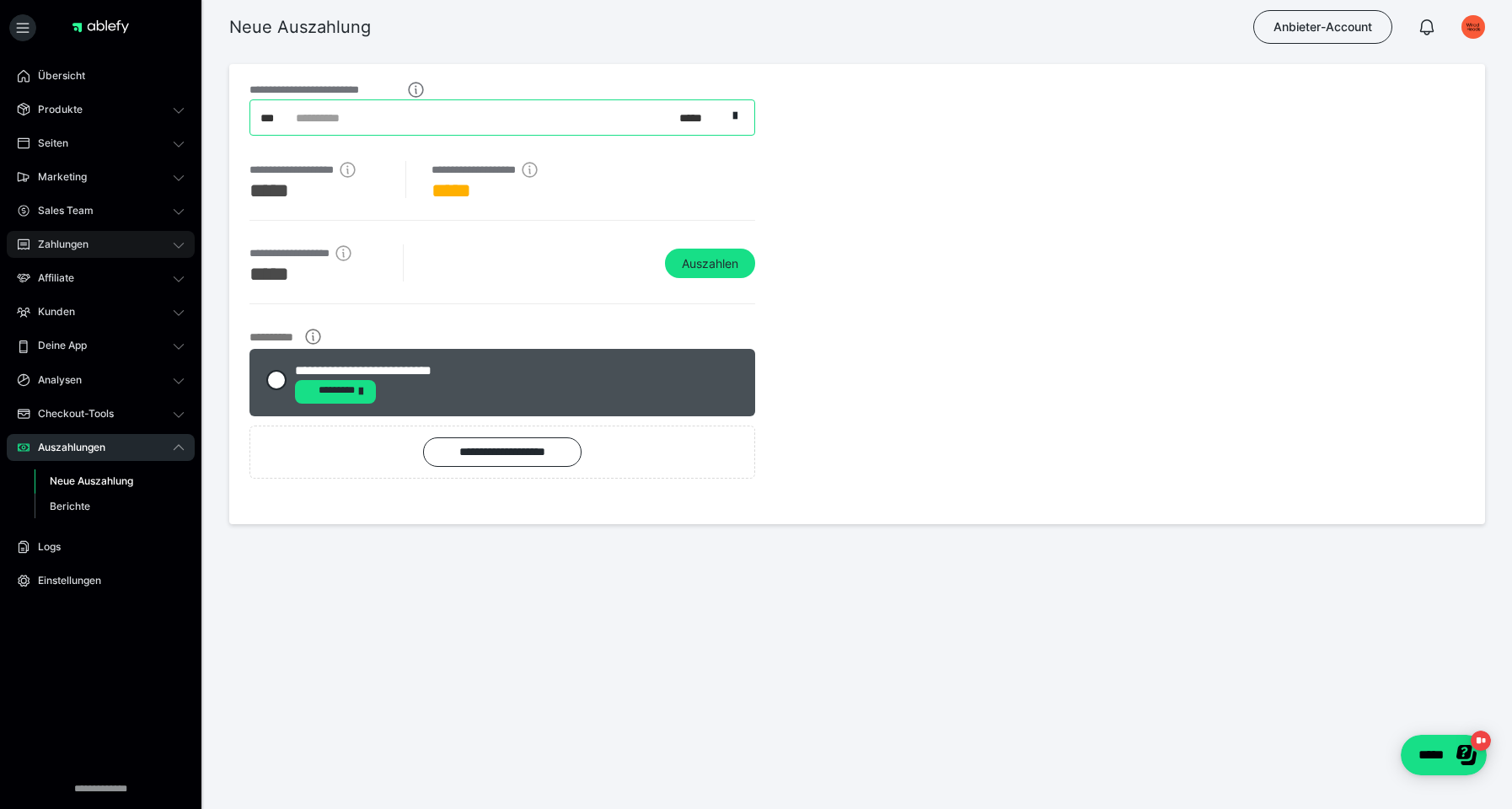 scroll, scrollTop: 0, scrollLeft: 0, axis: both 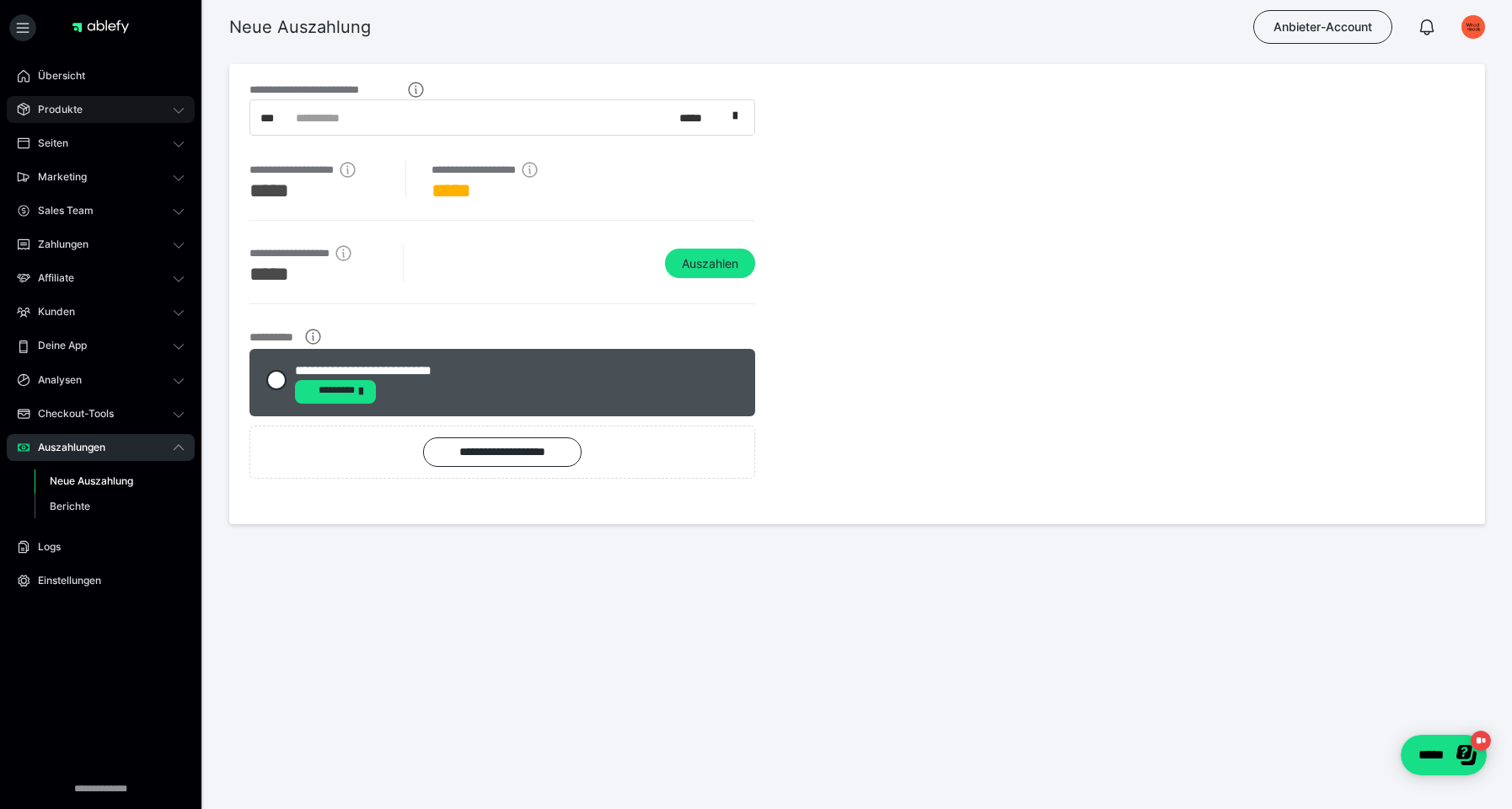 click on "Produkte" at bounding box center [100, 110] 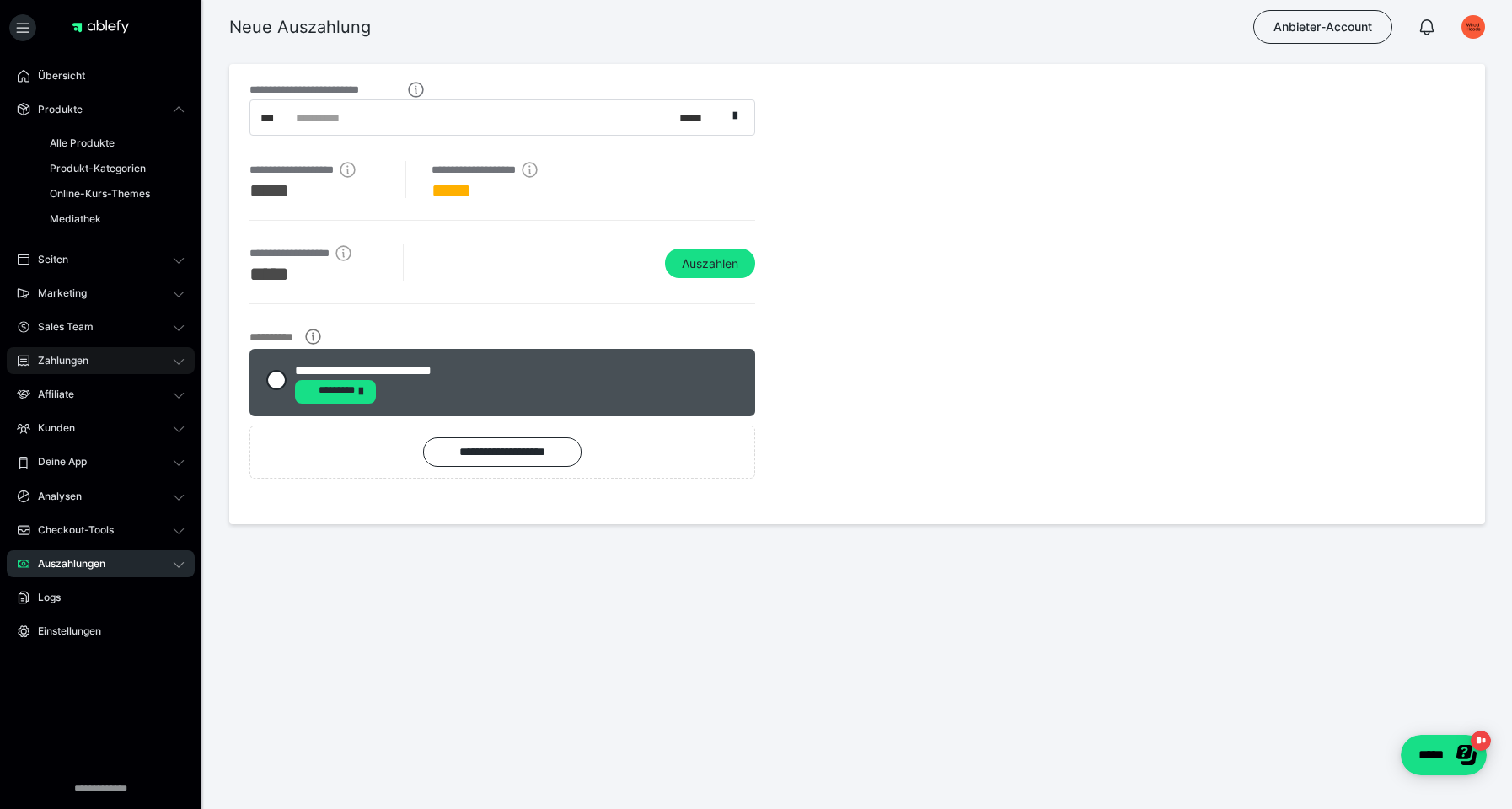 click on "Zahlungen" at bounding box center [100, 361] 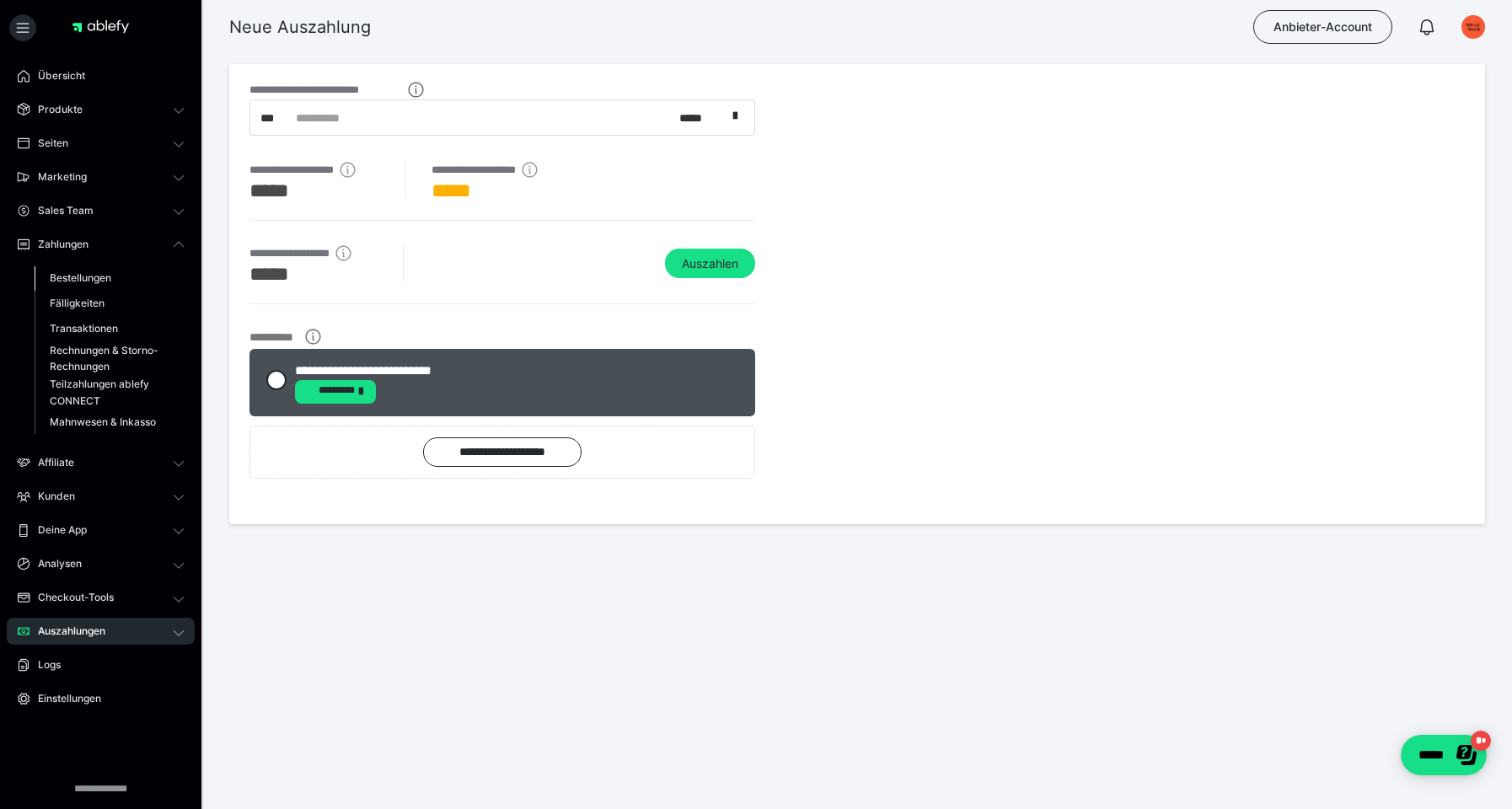 click on "Bestellungen" at bounding box center [80, 277] 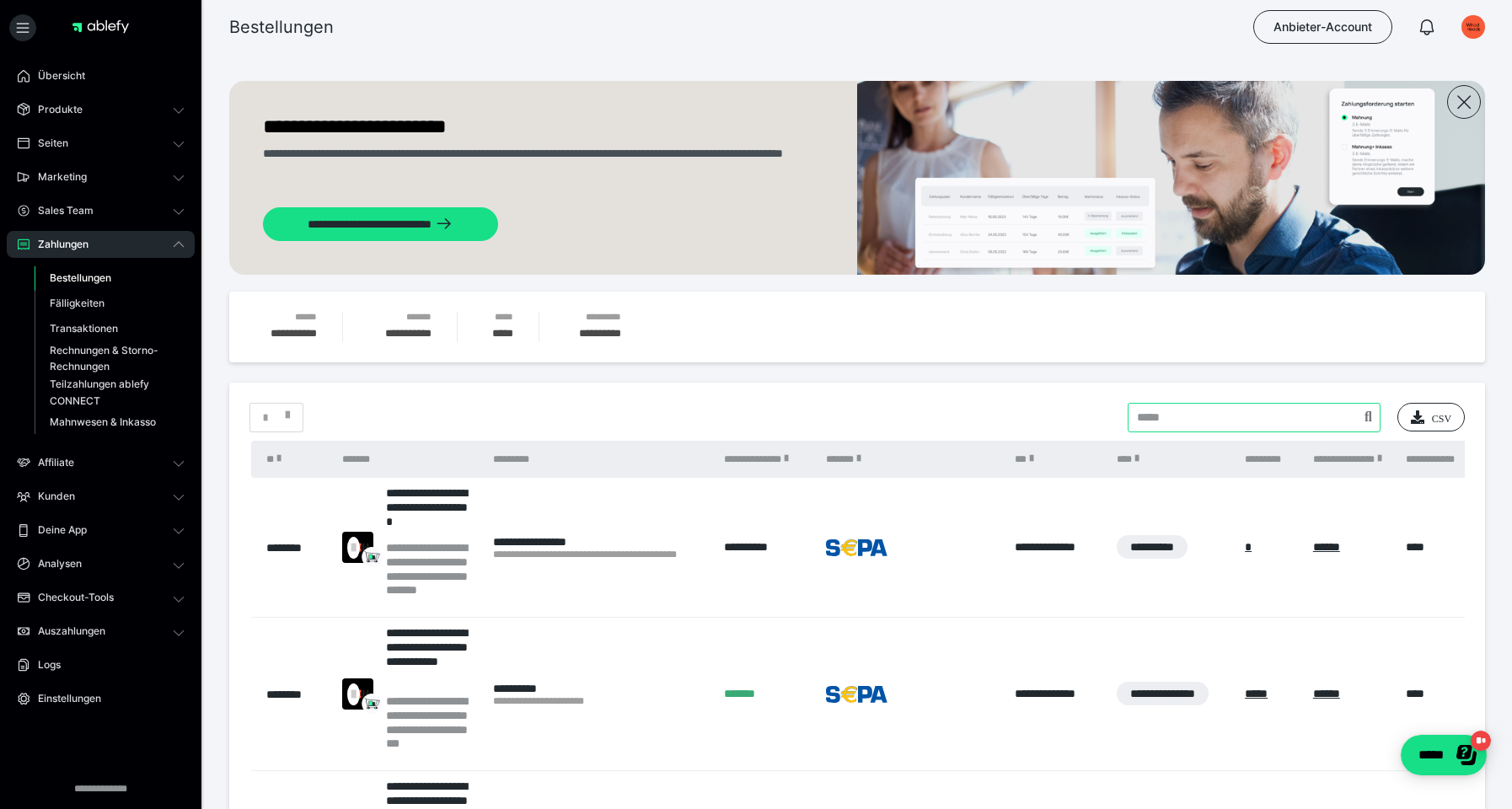 click at bounding box center (1254, 417) 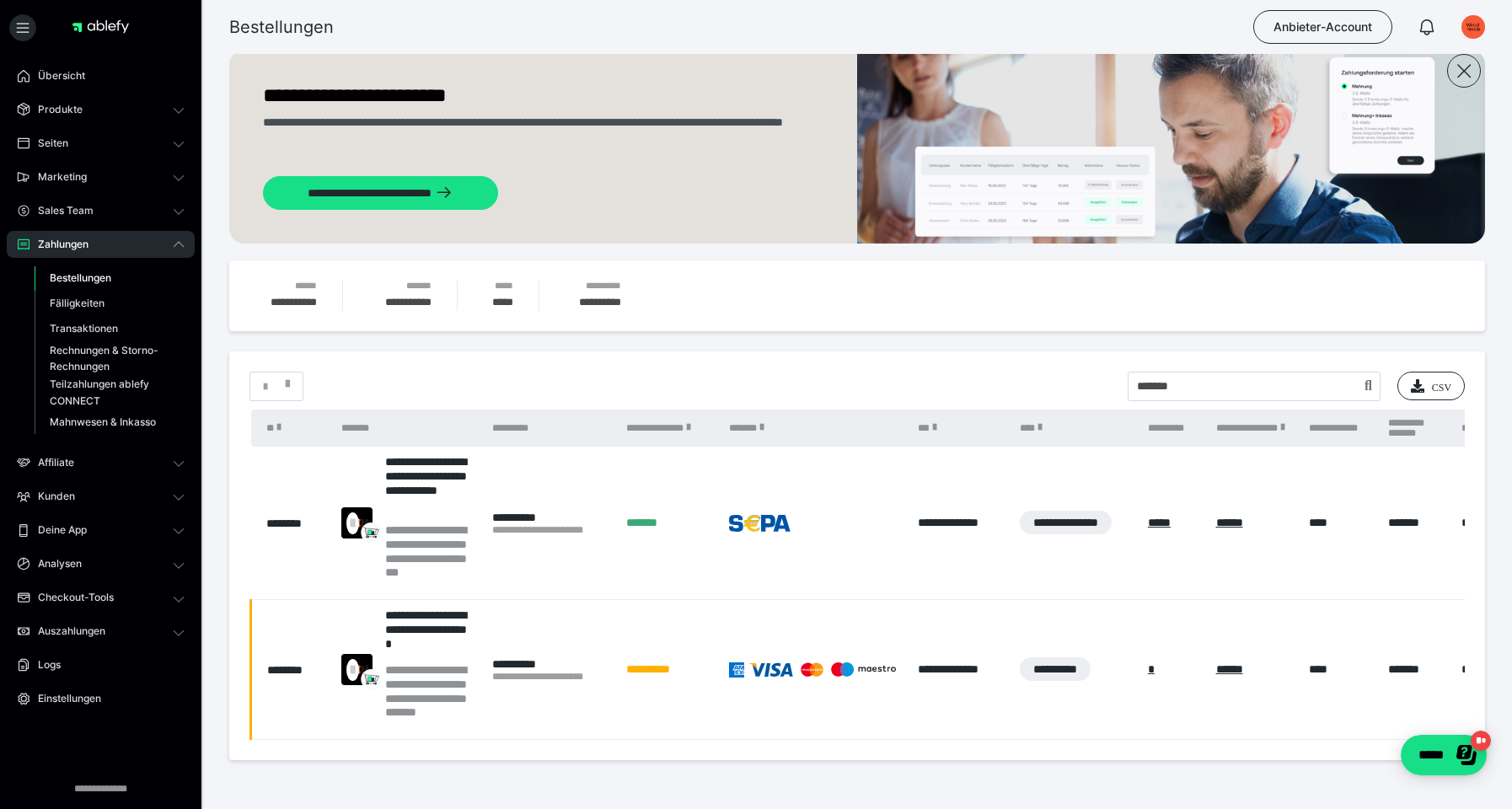 scroll, scrollTop: 13, scrollLeft: 0, axis: vertical 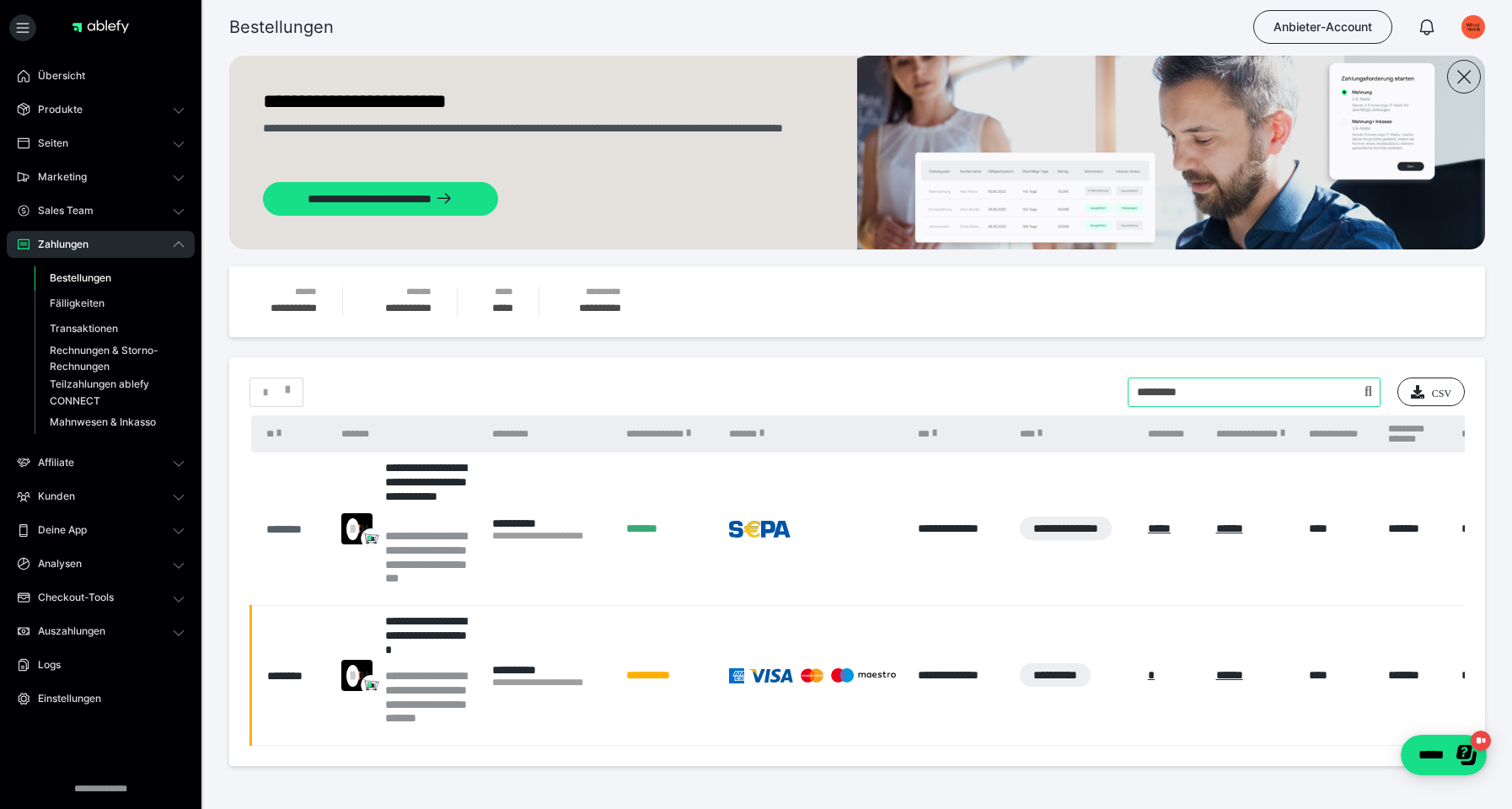 type on "*********" 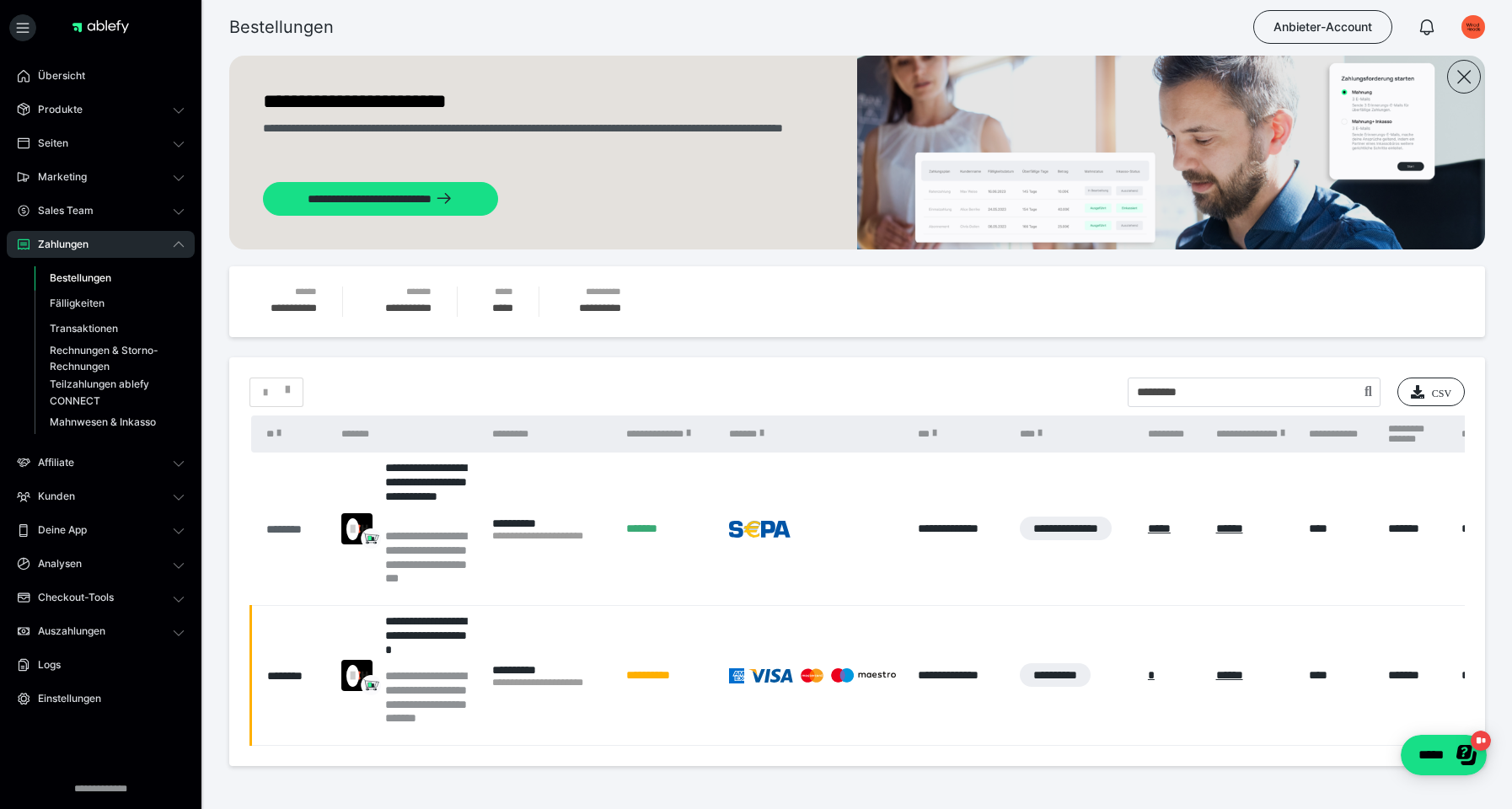 click on "**********" at bounding box center [857, 561] 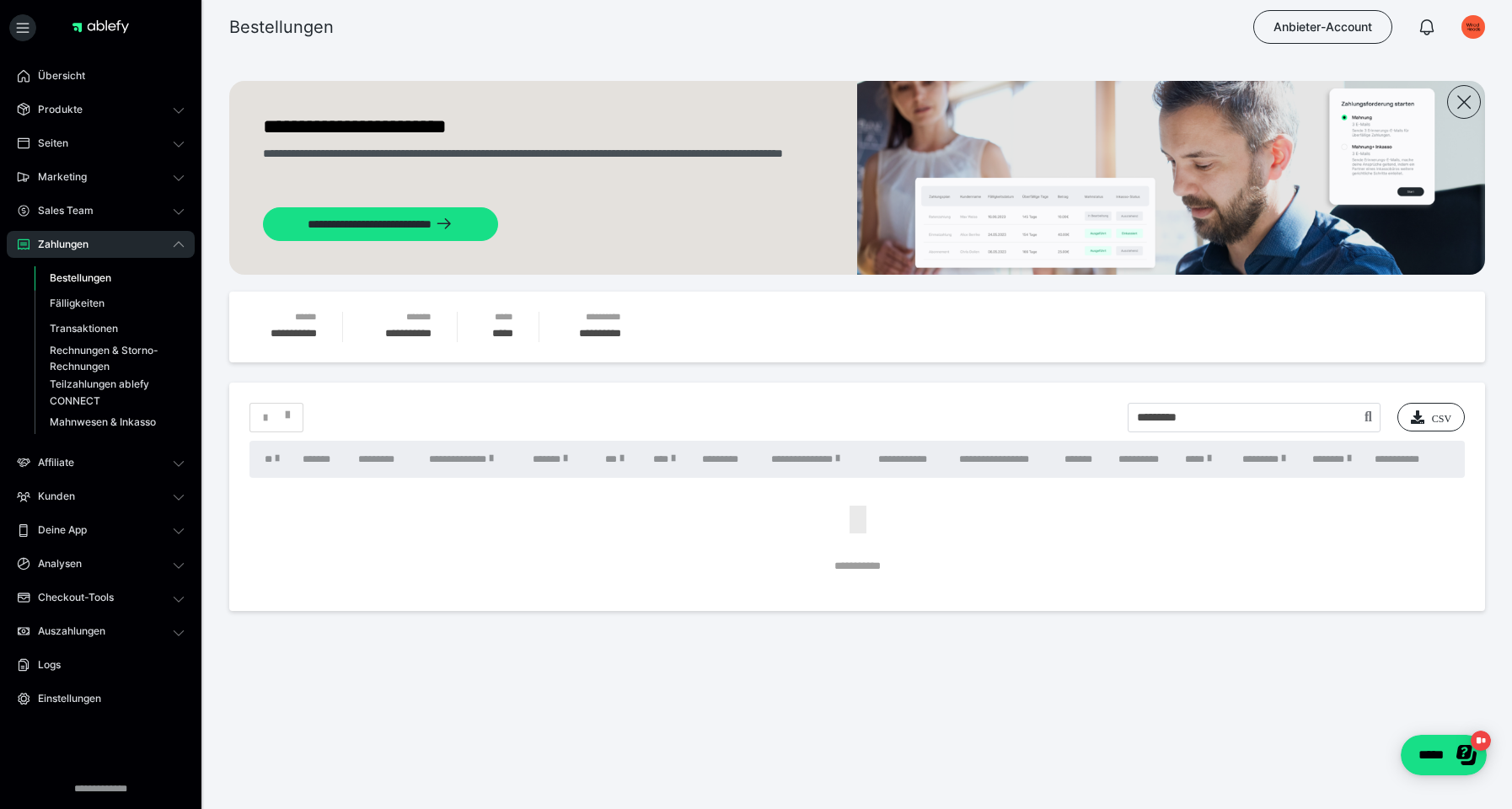 scroll, scrollTop: 0, scrollLeft: 0, axis: both 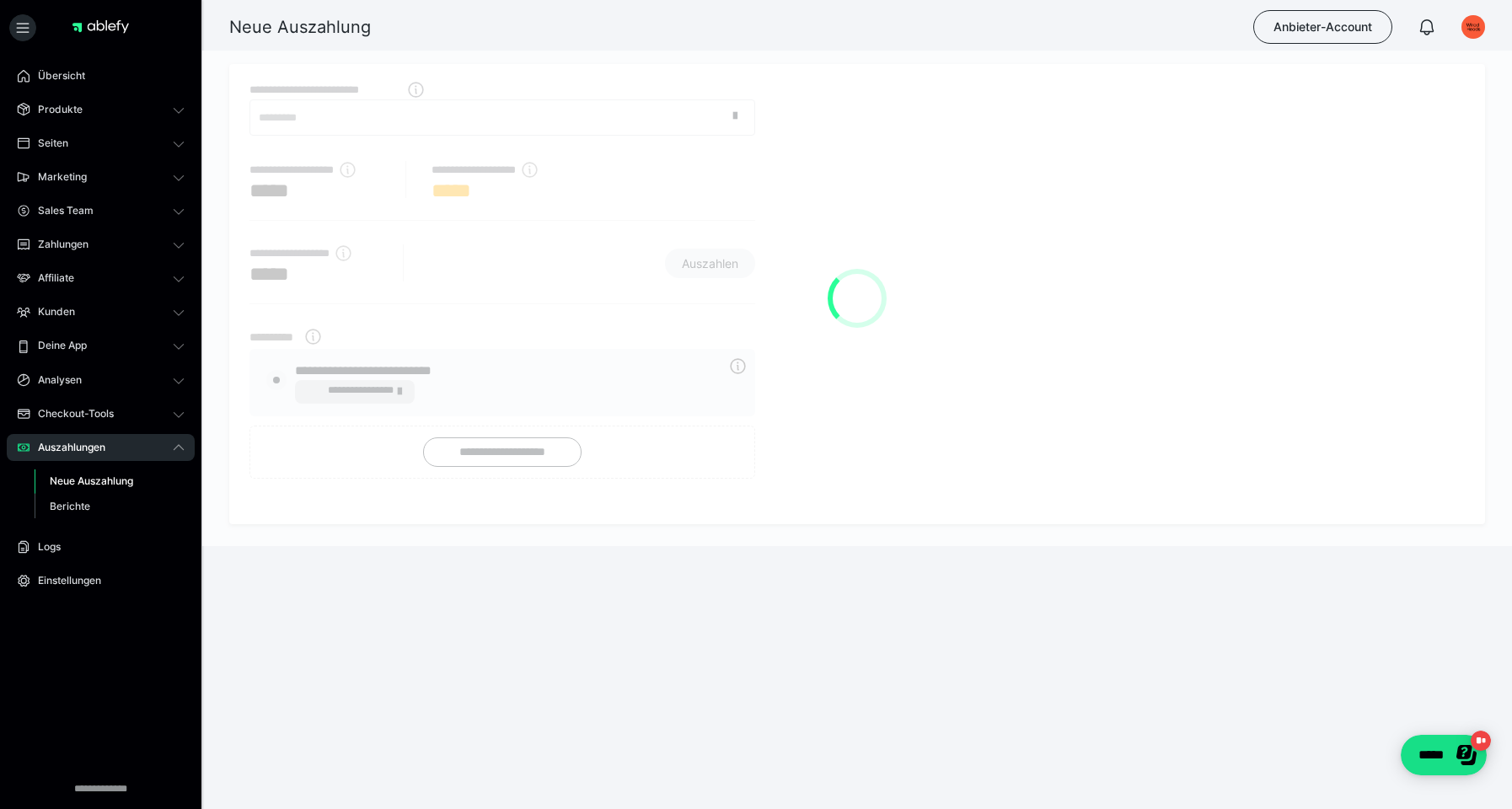 radio on "****" 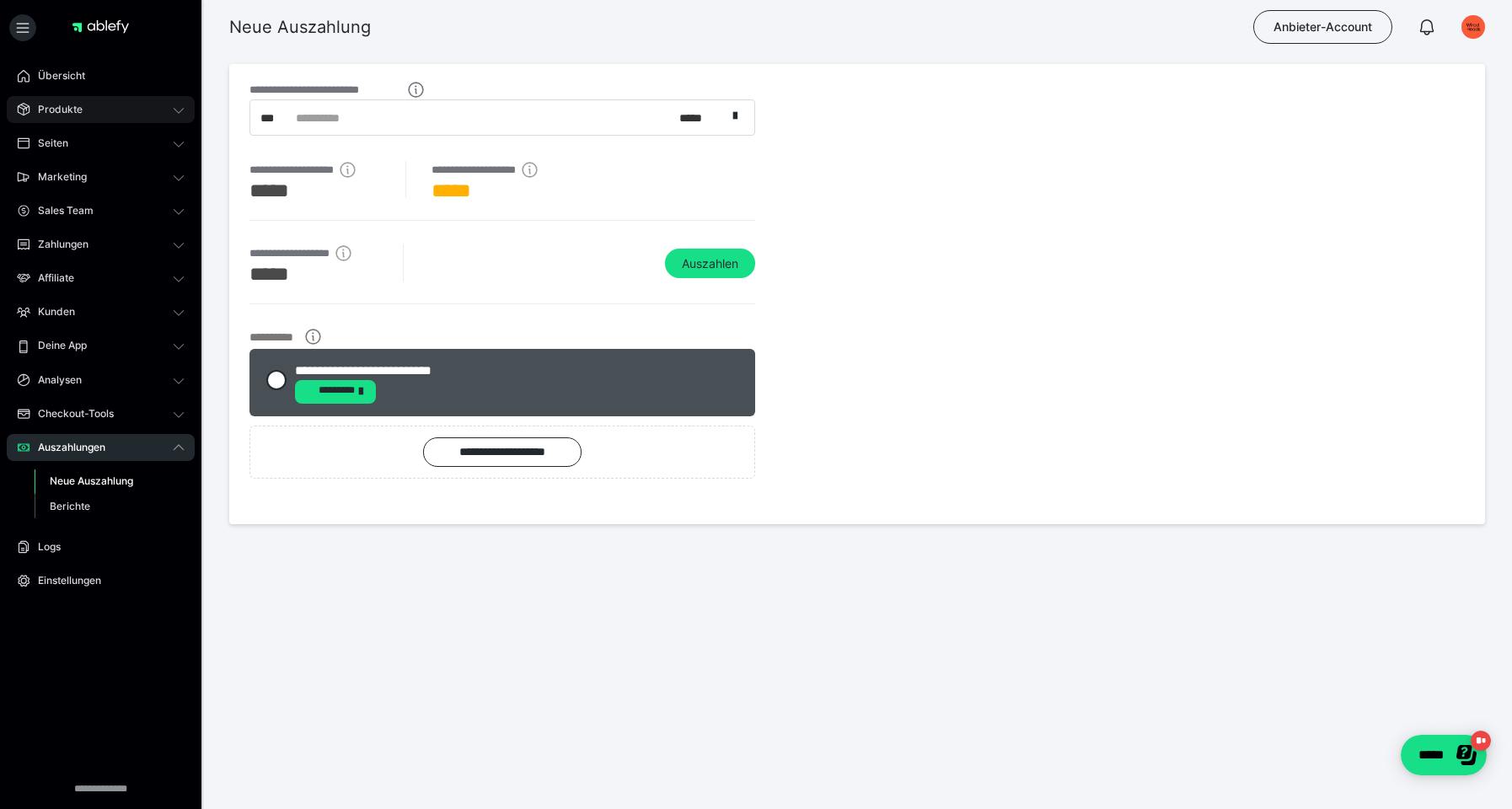 click on "Produkte" at bounding box center (100, 110) 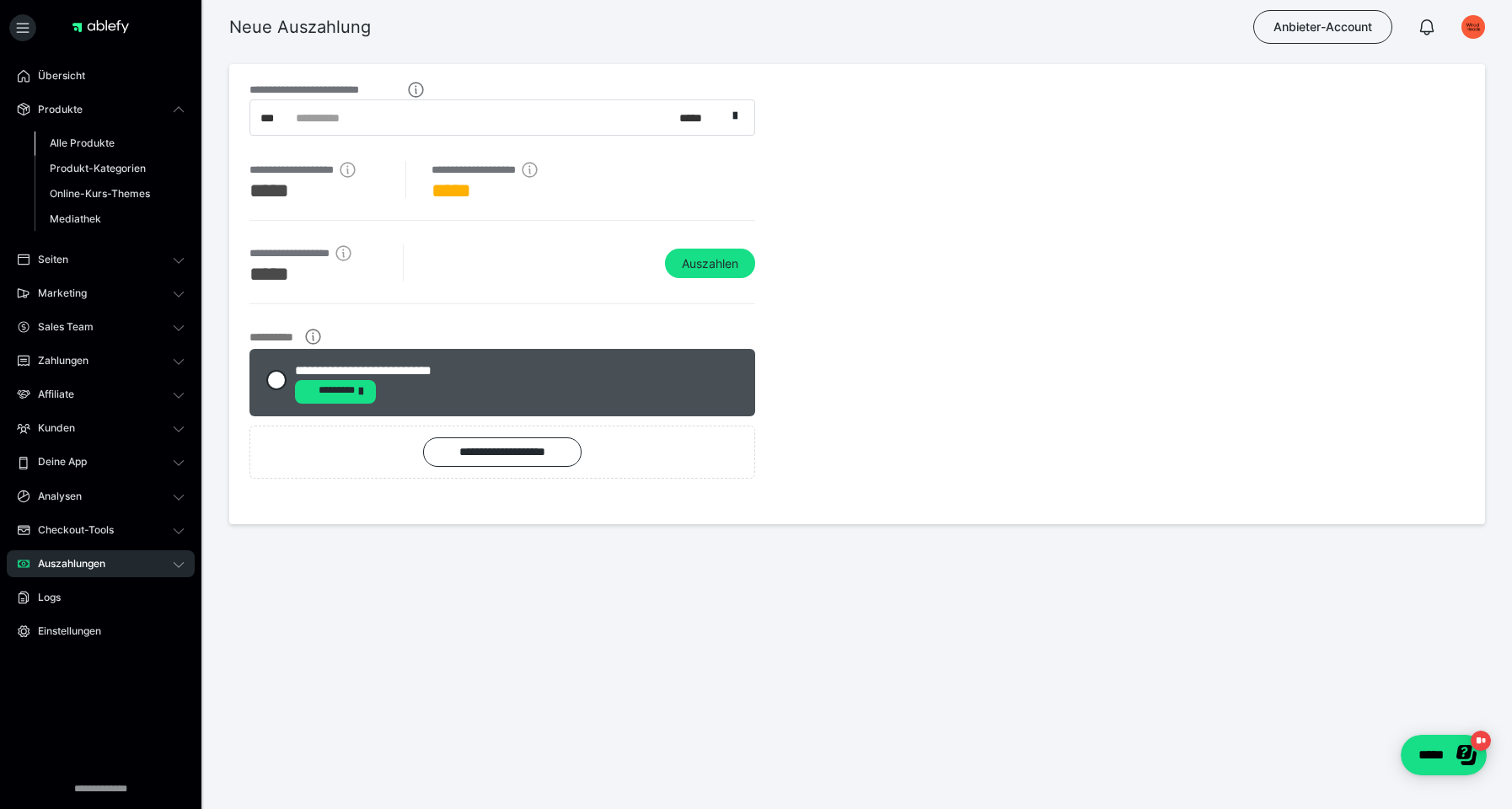 click on "Alle Produkte" at bounding box center (82, 142) 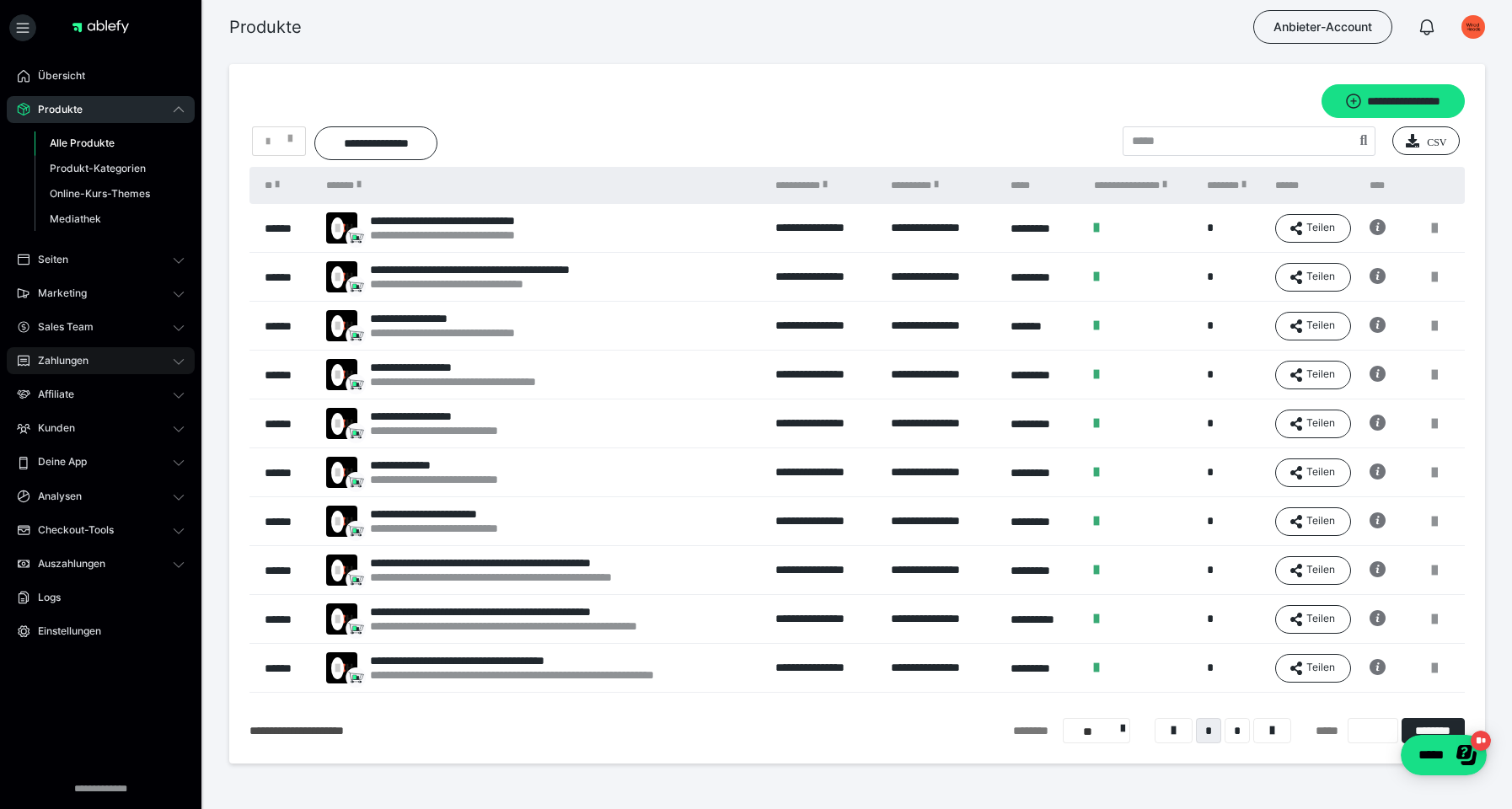 click on "Zahlungen" at bounding box center [100, 361] 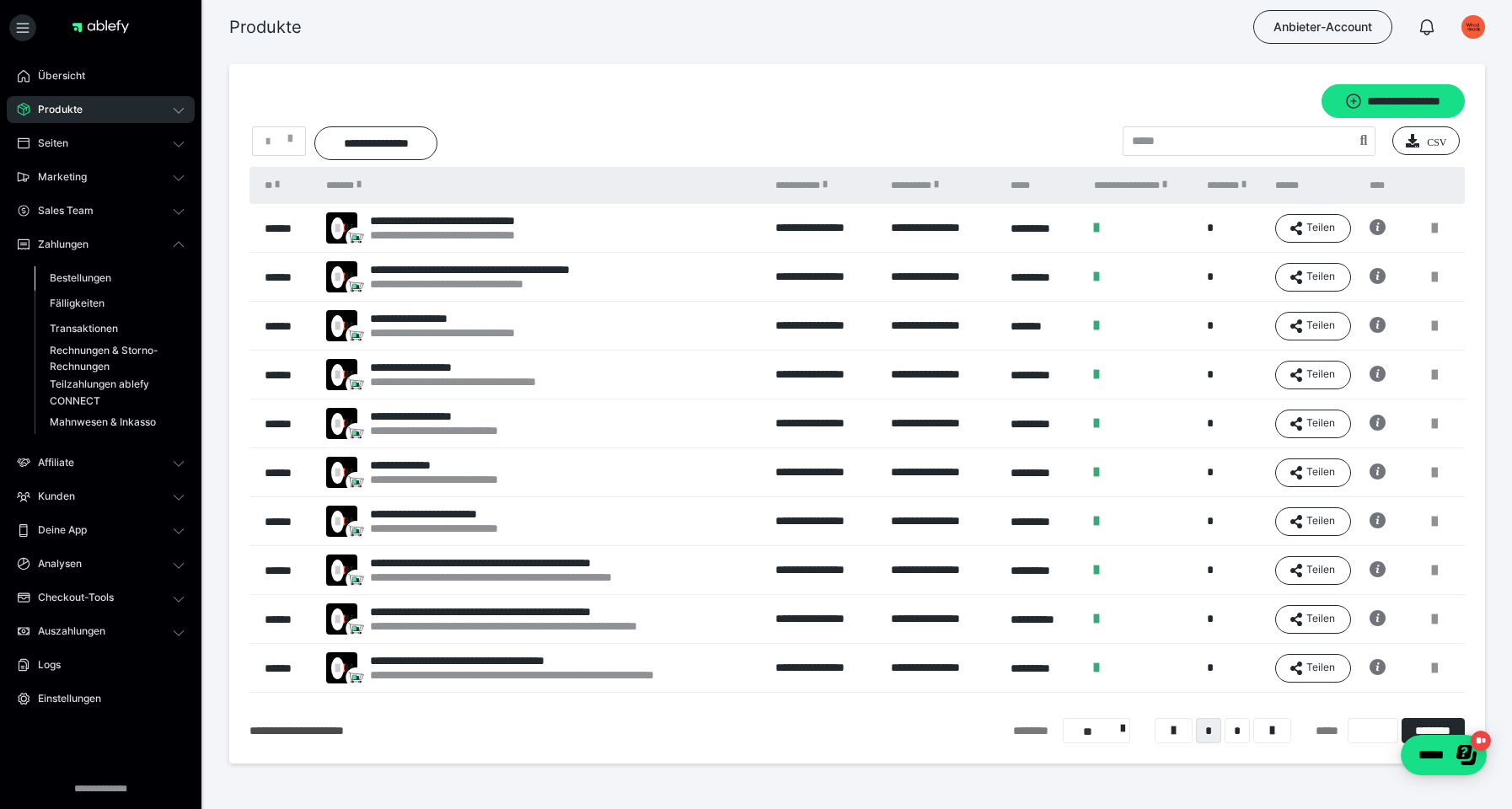 click on "Bestellungen" at bounding box center (80, 277) 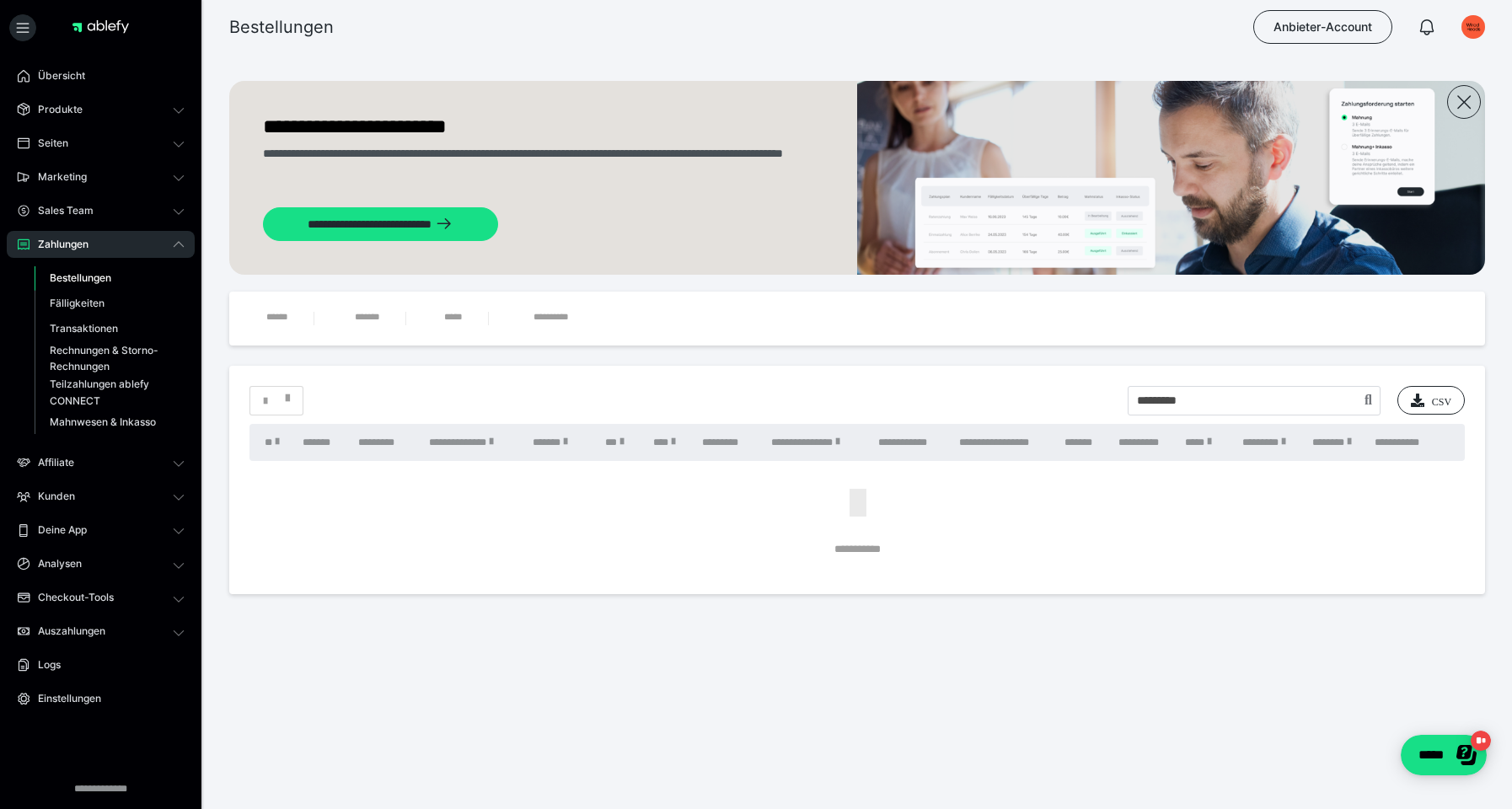 click on "Bestellungen" at bounding box center (80, 277) 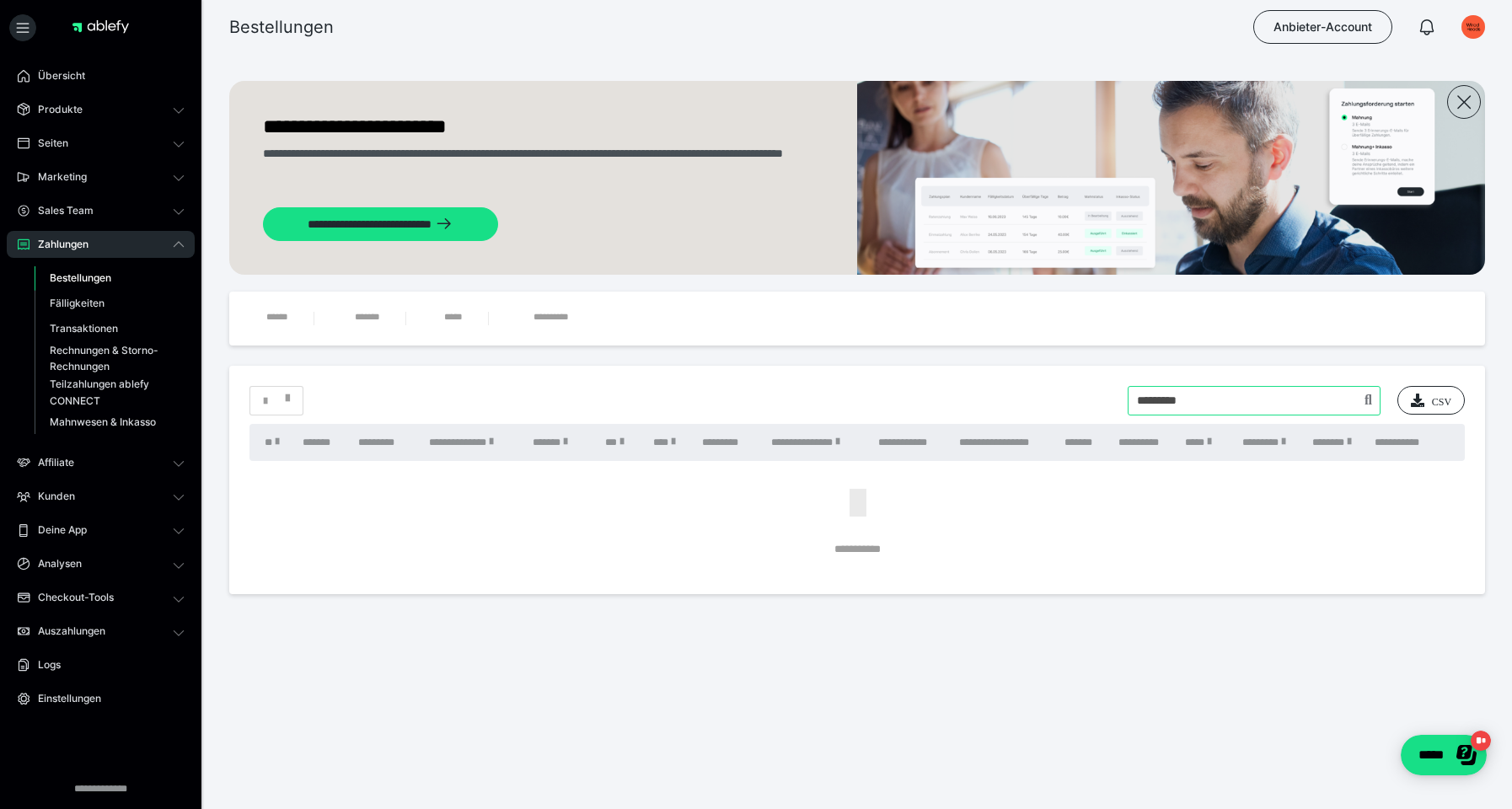 click at bounding box center [1254, 400] 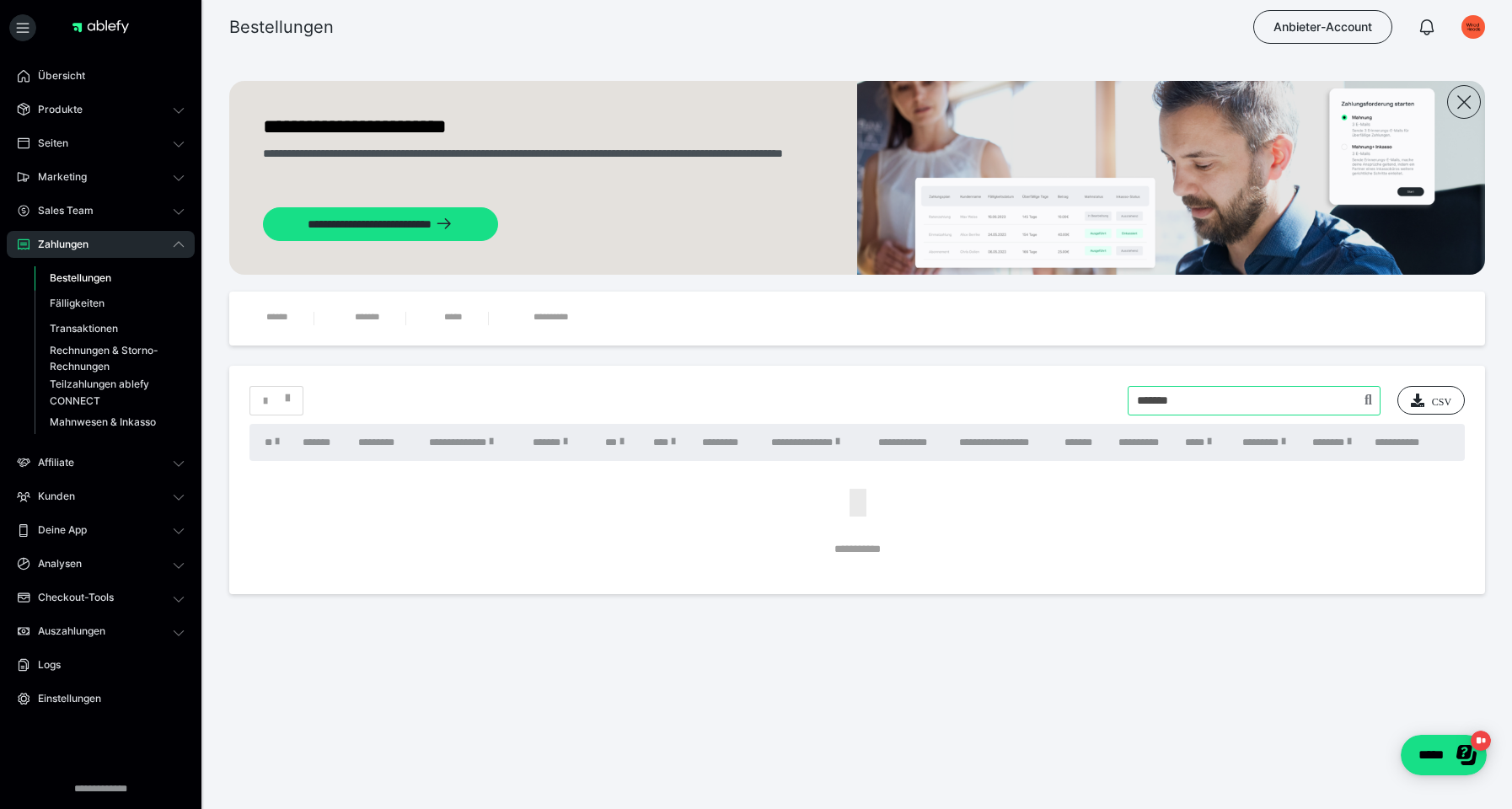 type on "*******" 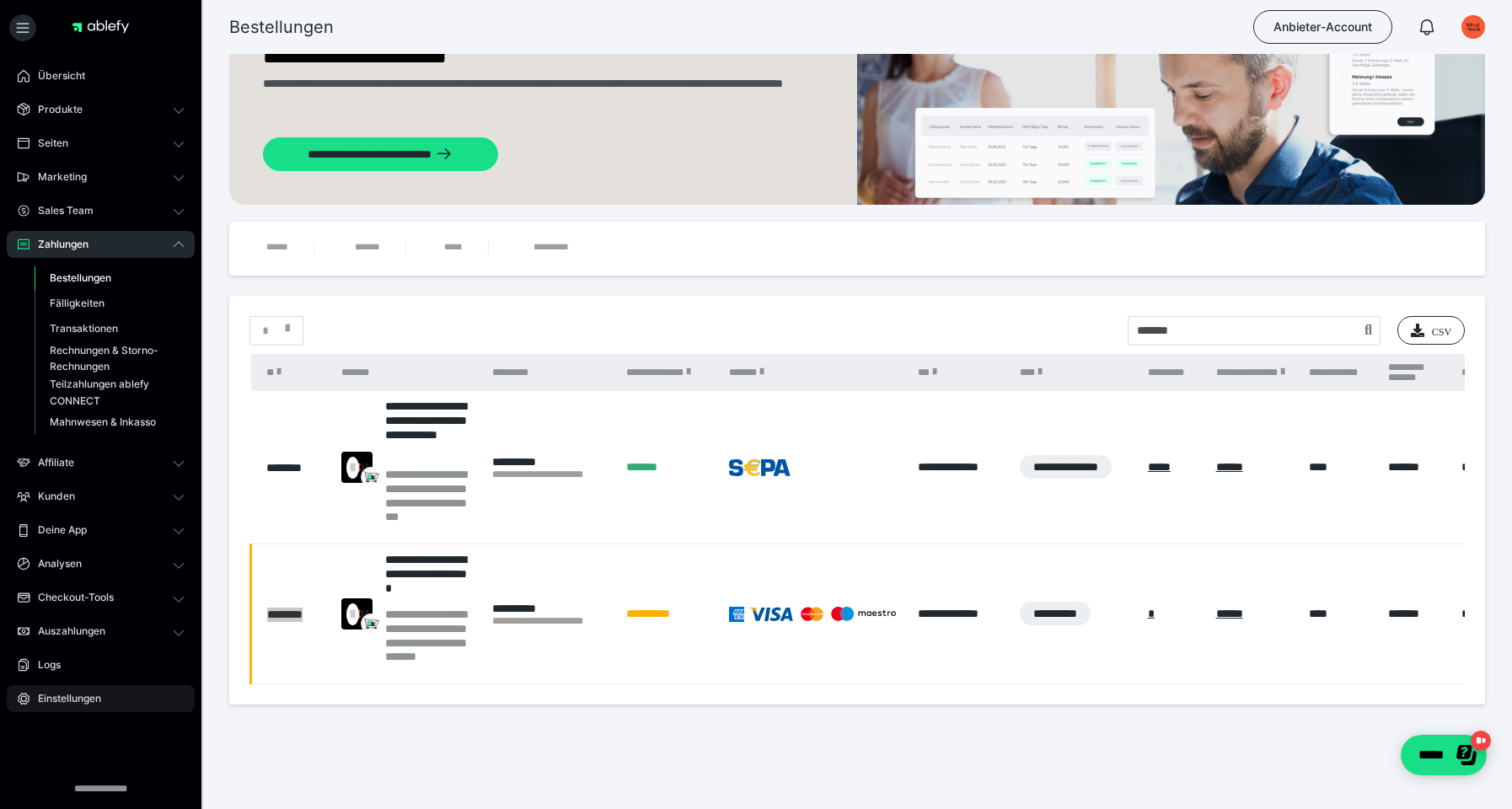 scroll, scrollTop: 70, scrollLeft: 0, axis: vertical 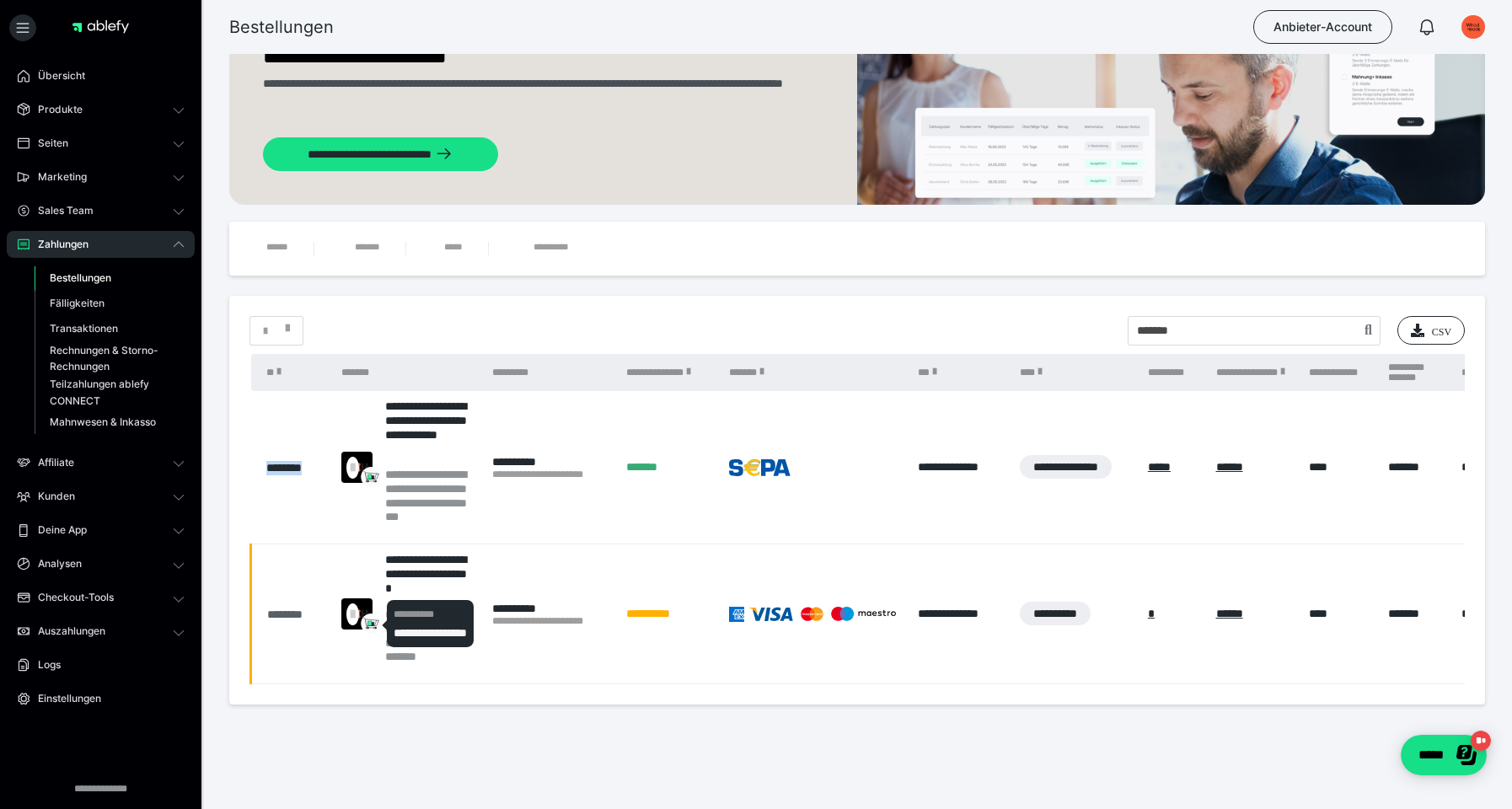 click on "********" at bounding box center [296, 614] 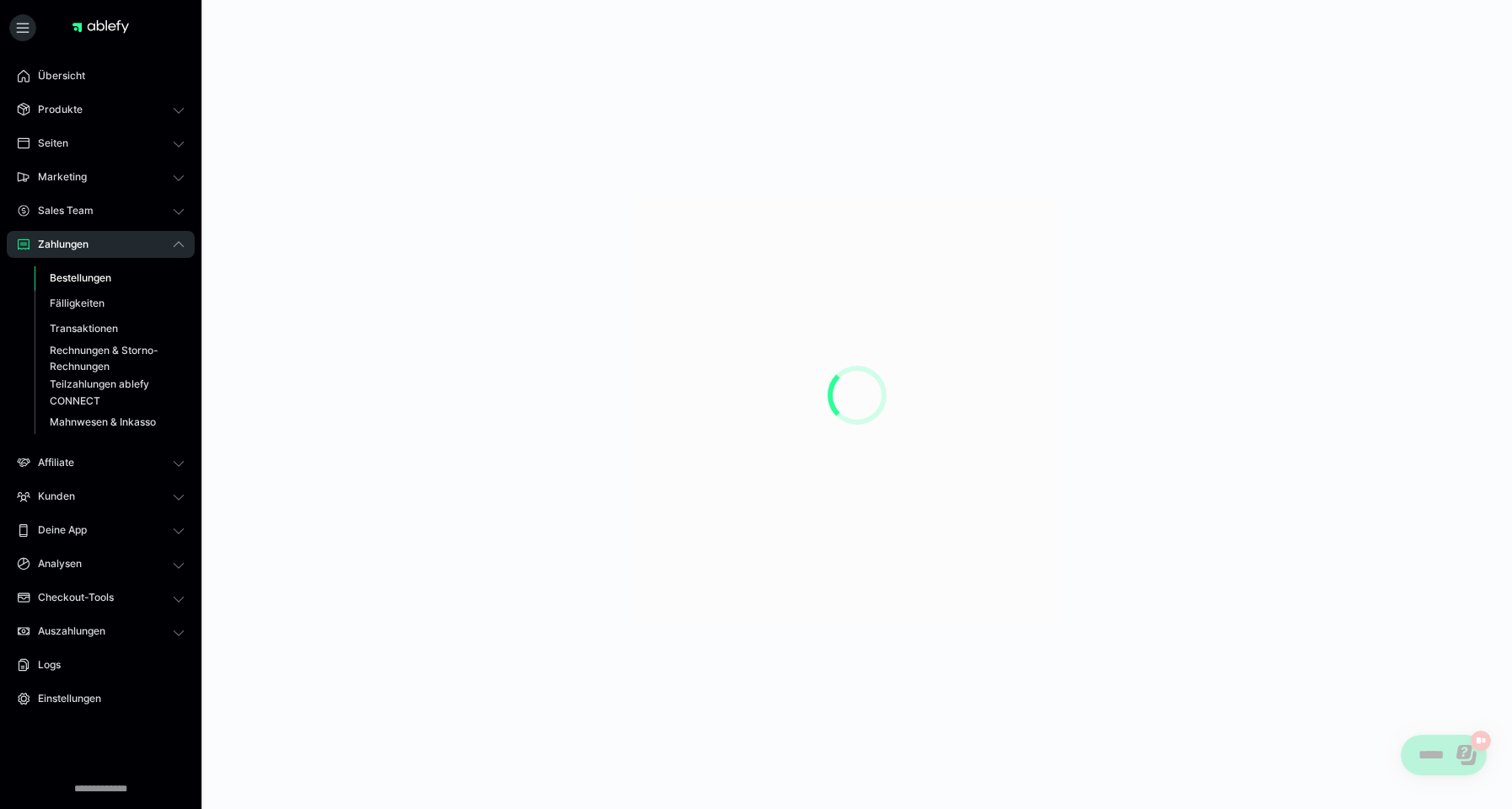 scroll, scrollTop: 0, scrollLeft: 0, axis: both 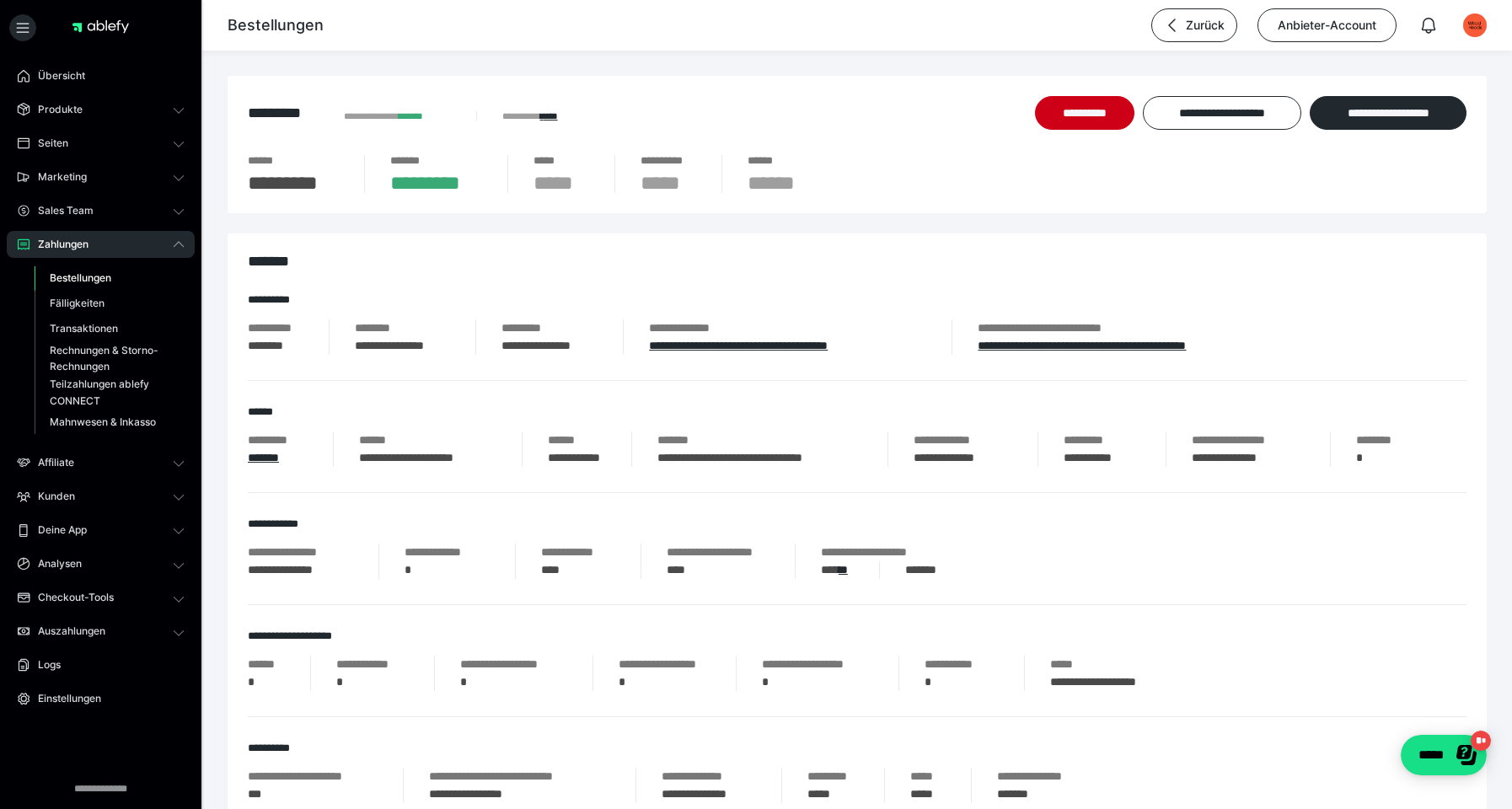 click on "**********" at bounding box center (857, 126) 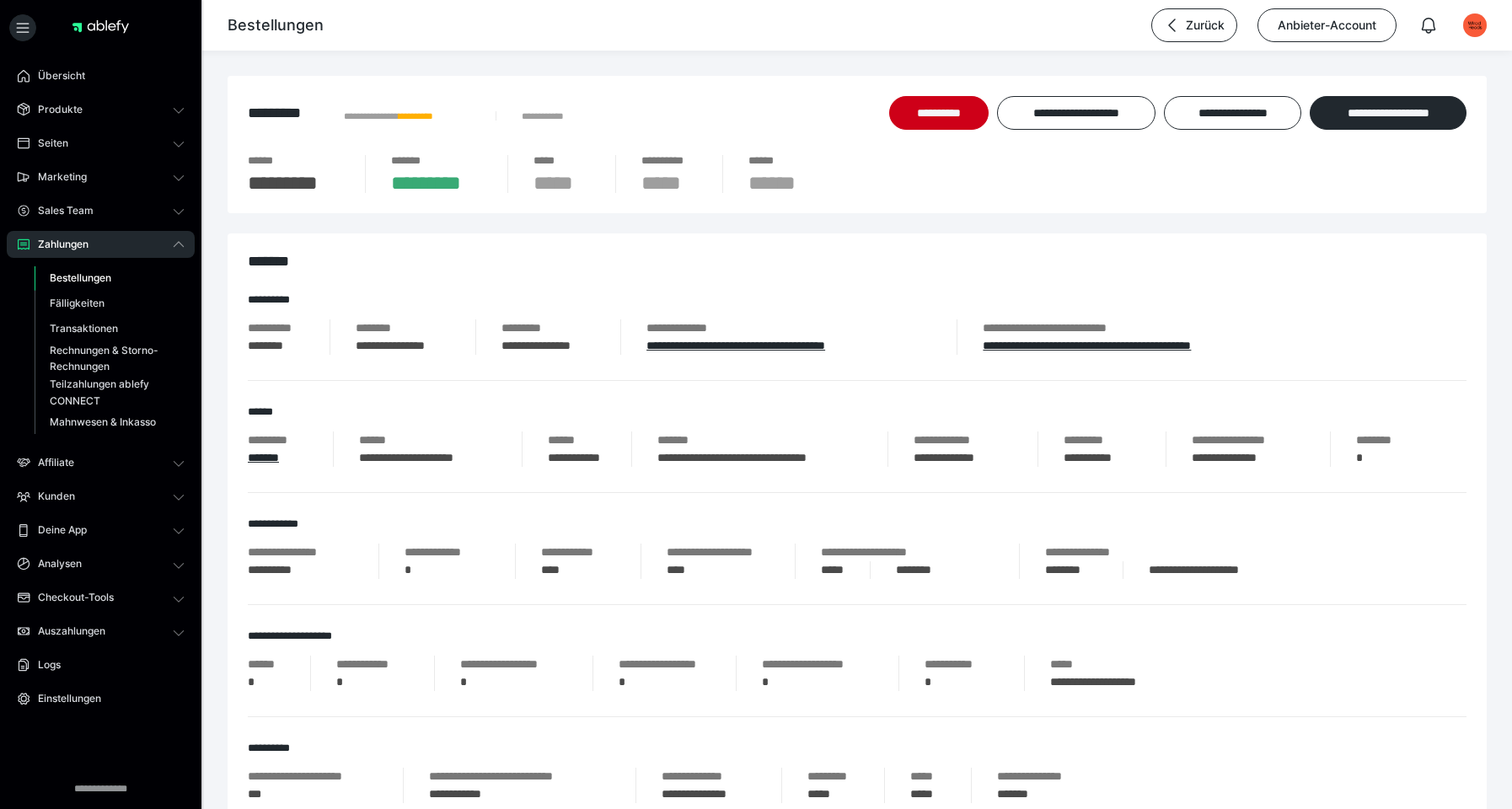 scroll, scrollTop: 0, scrollLeft: 0, axis: both 